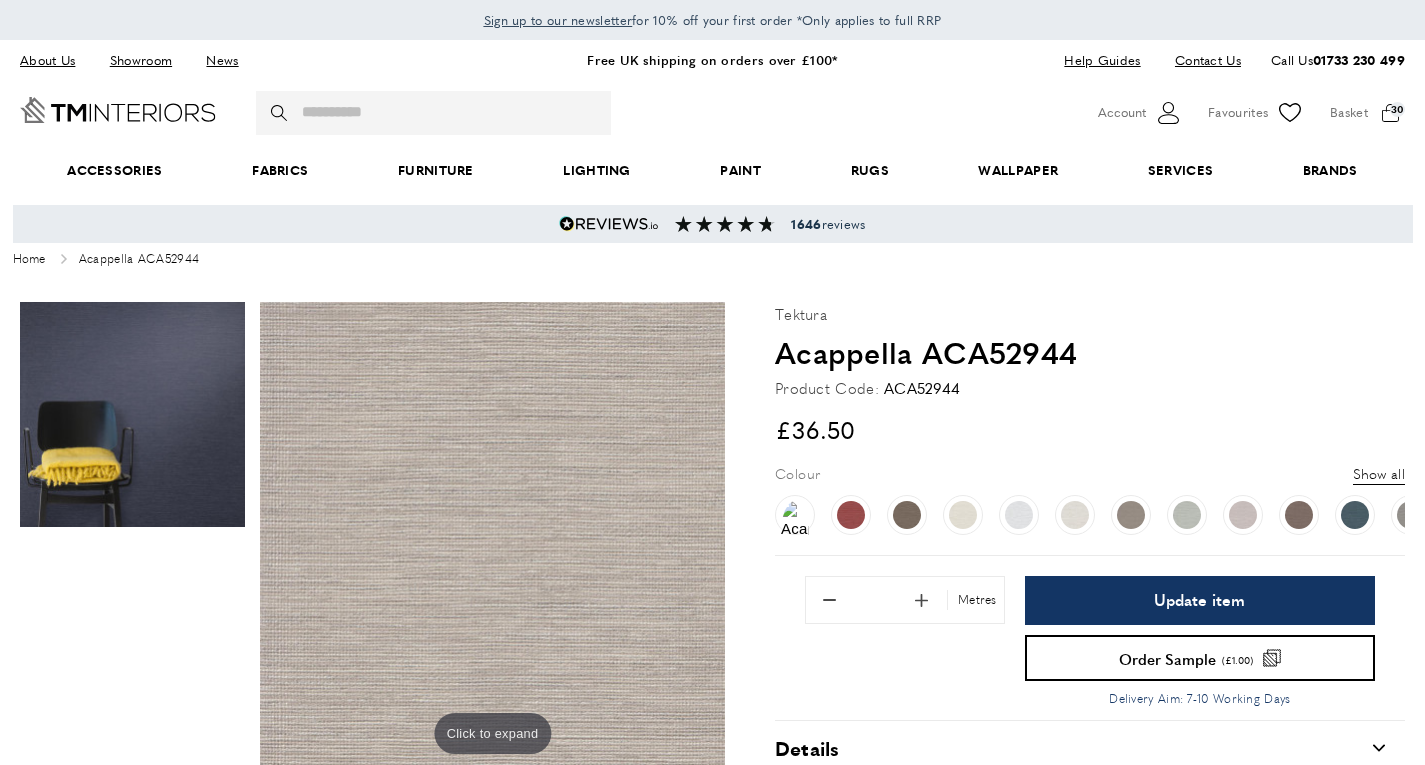 scroll, scrollTop: 0, scrollLeft: 0, axis: both 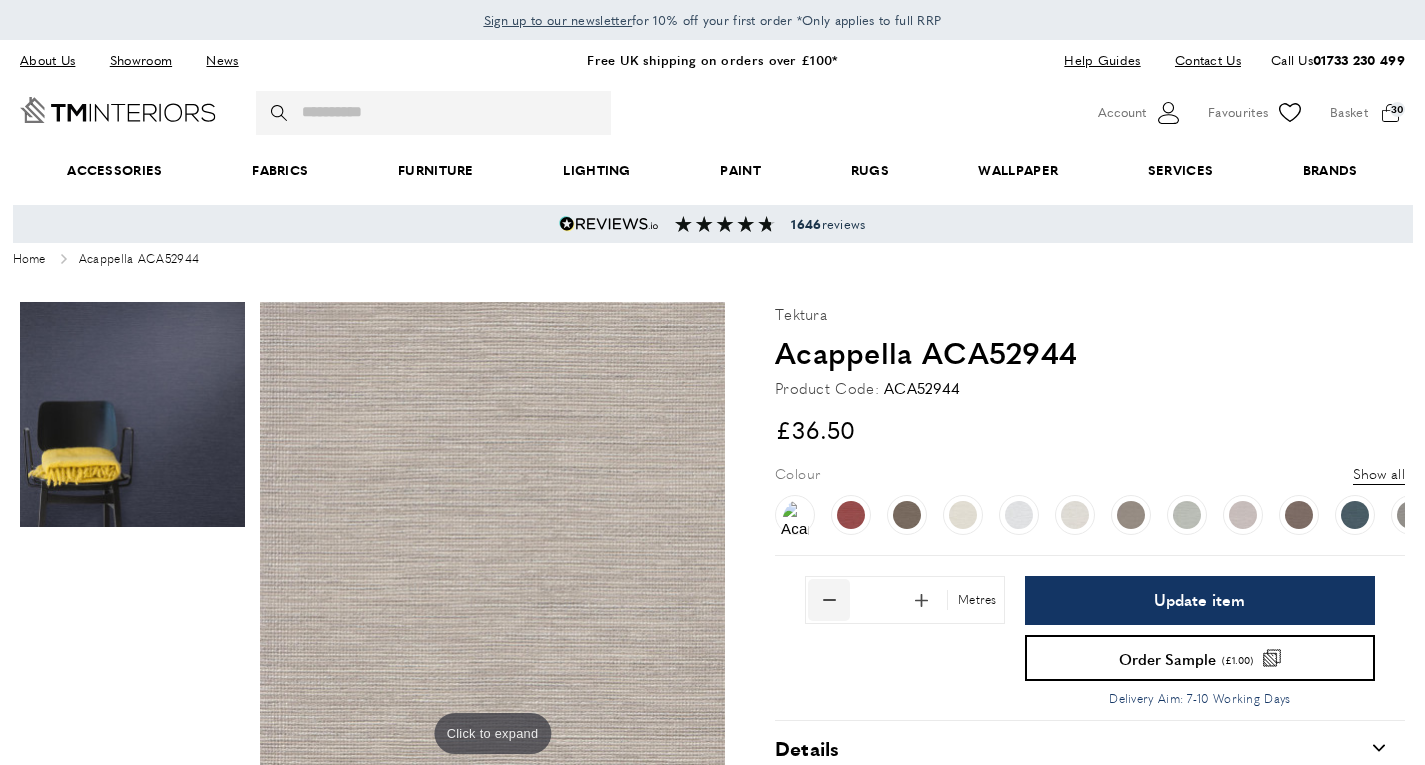 click at bounding box center (829, 600) 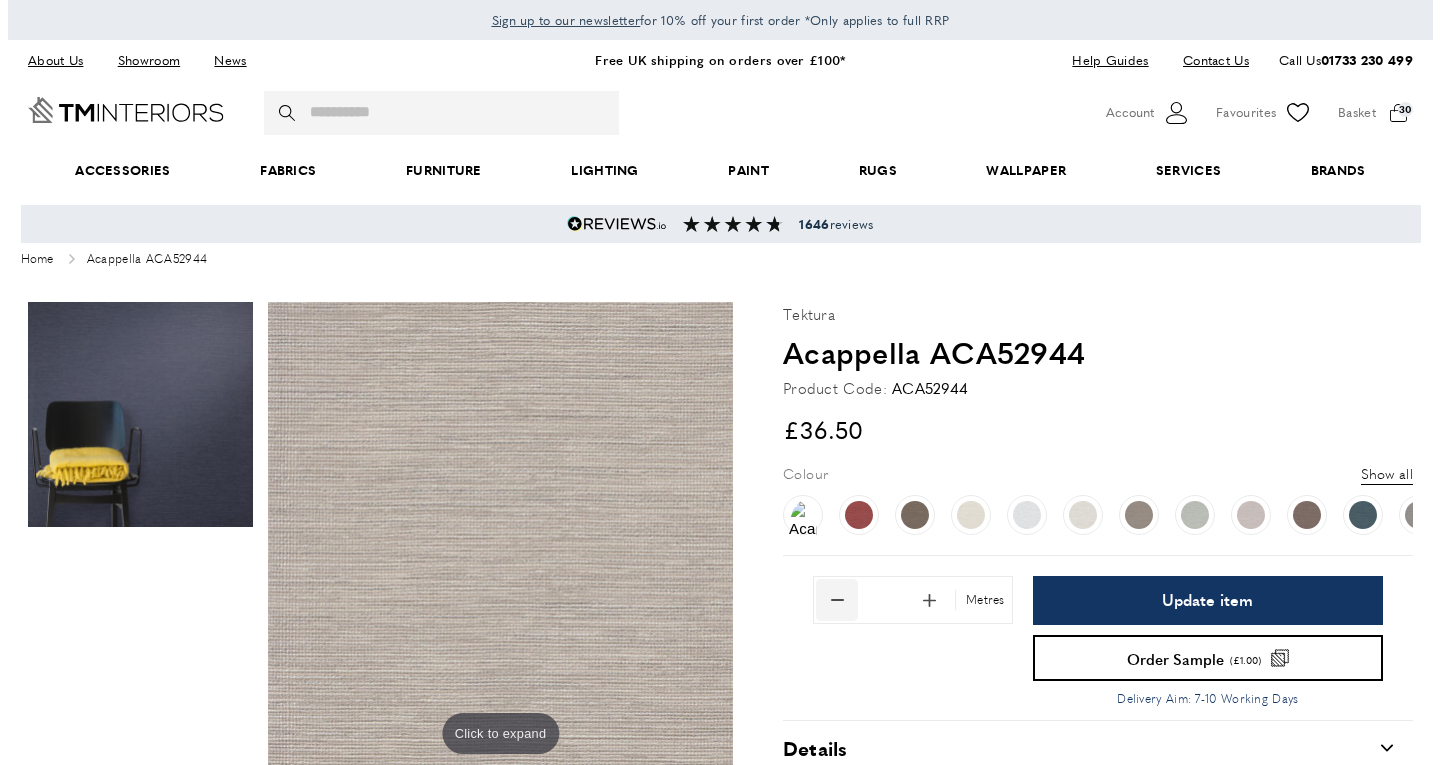 scroll, scrollTop: 0, scrollLeft: 281, axis: horizontal 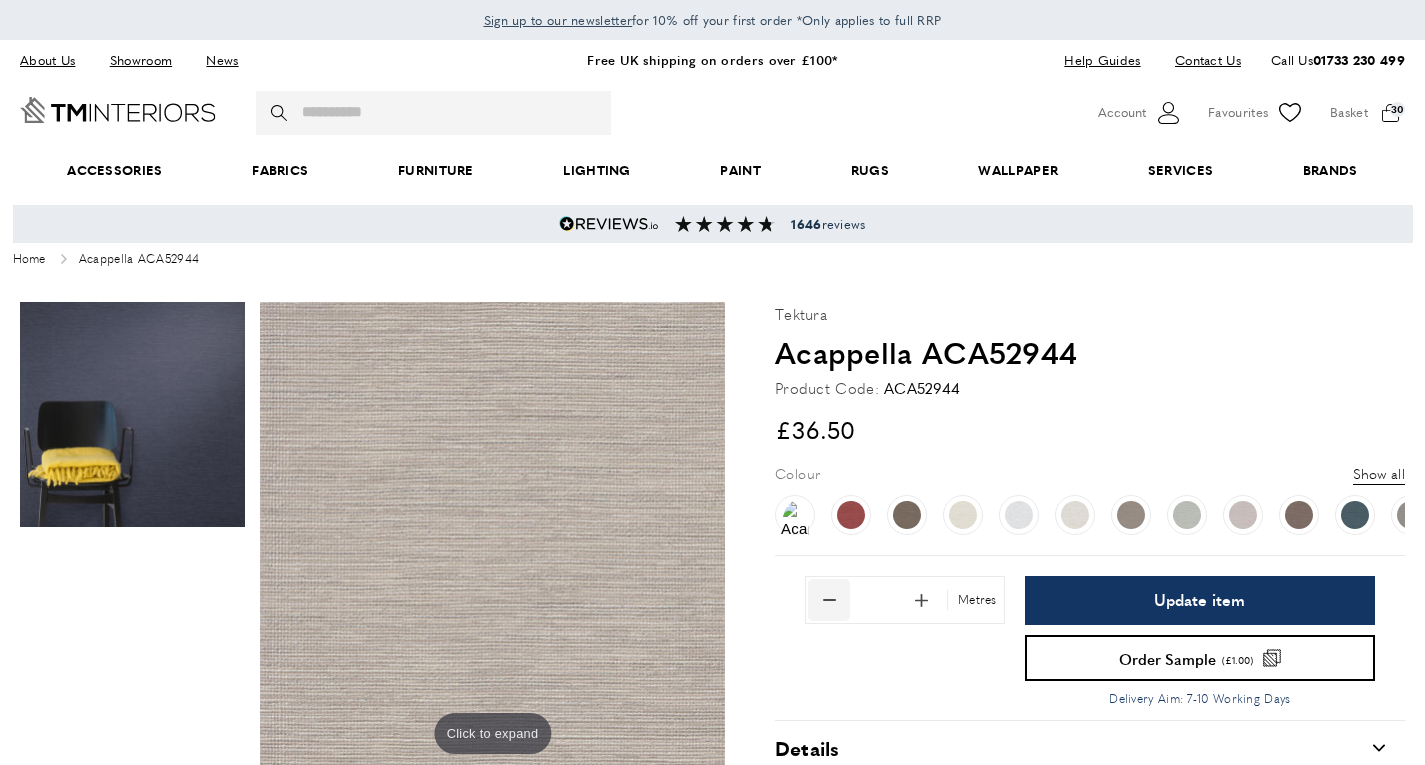 click at bounding box center [829, 600] 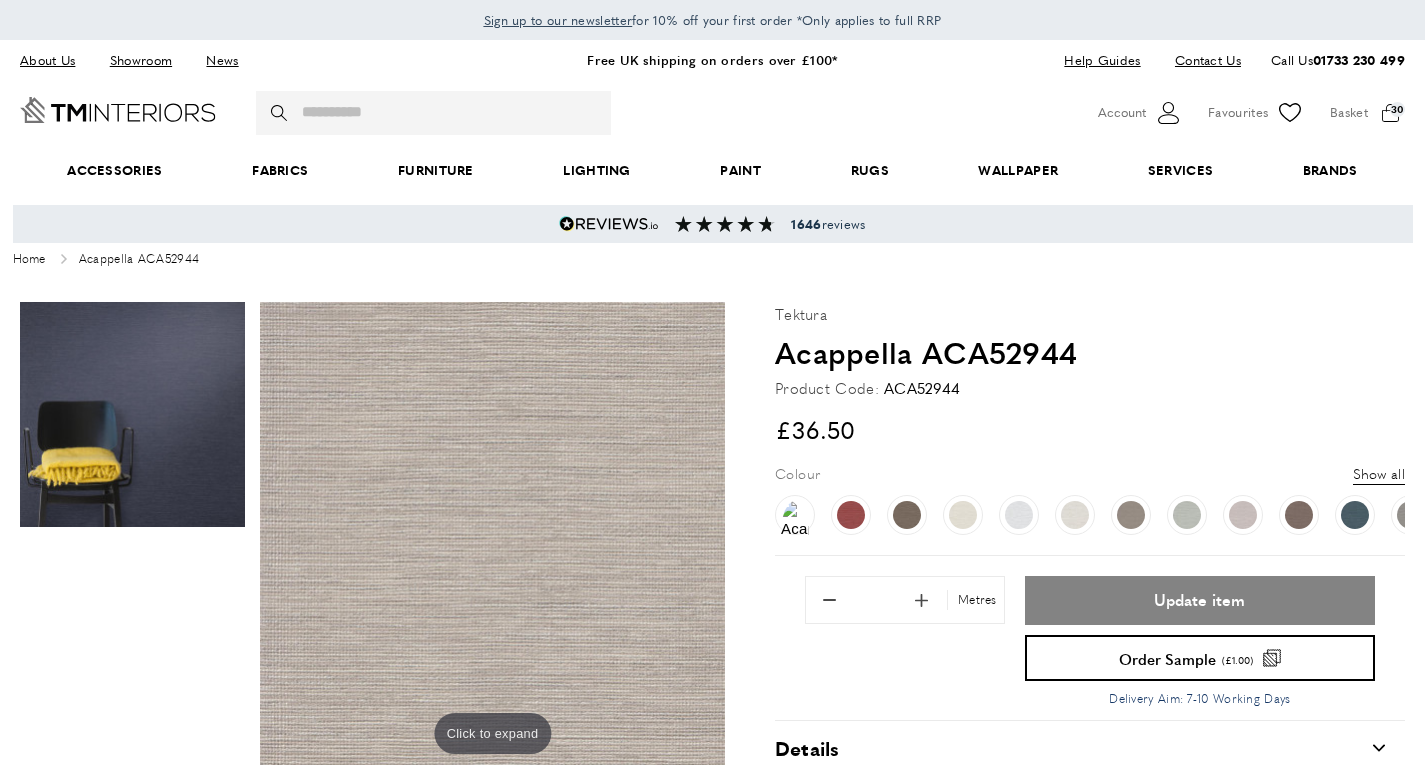 click on "Update item" at bounding box center (1199, 600) 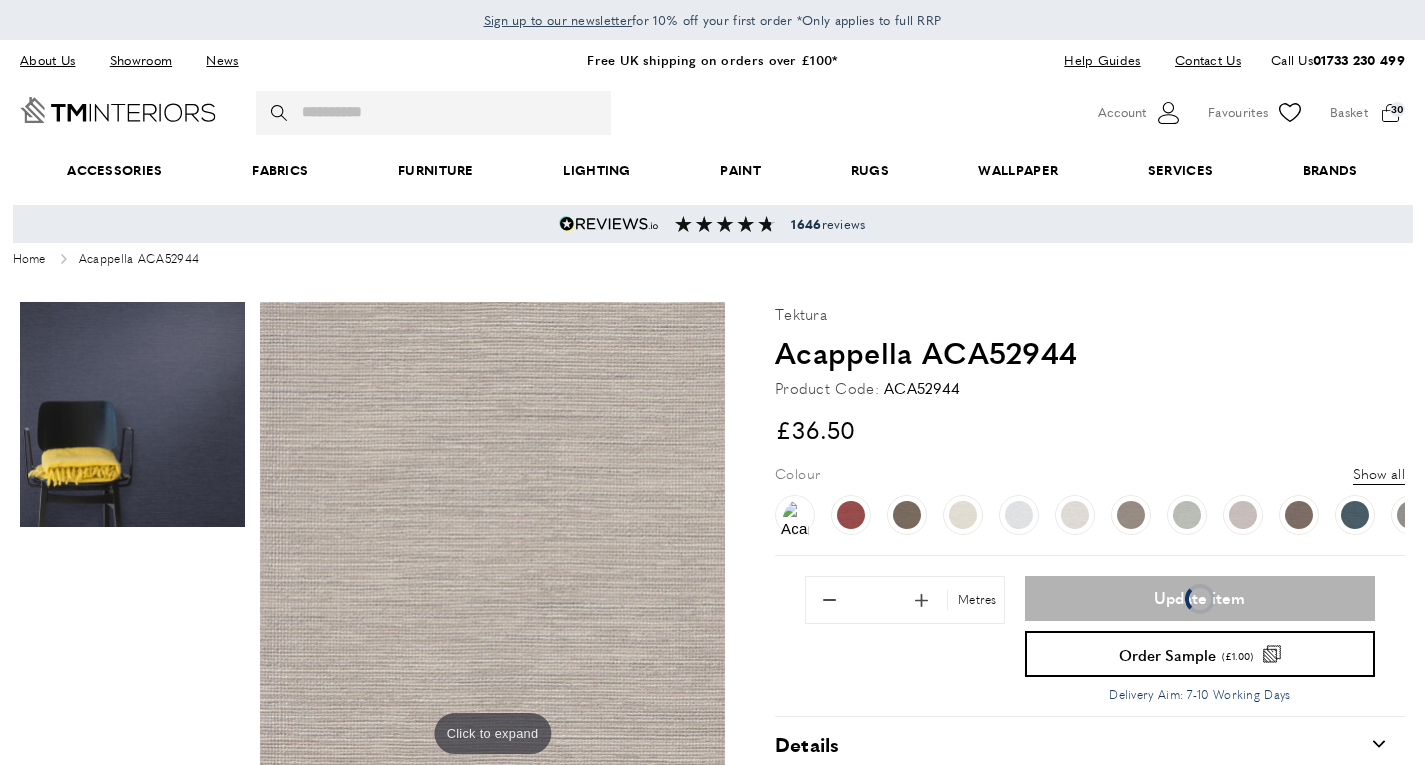 click on "Update item
Order Sample
(£1.00)
Delivery Aim: 7-10 Working Days" at bounding box center [1200, 640] 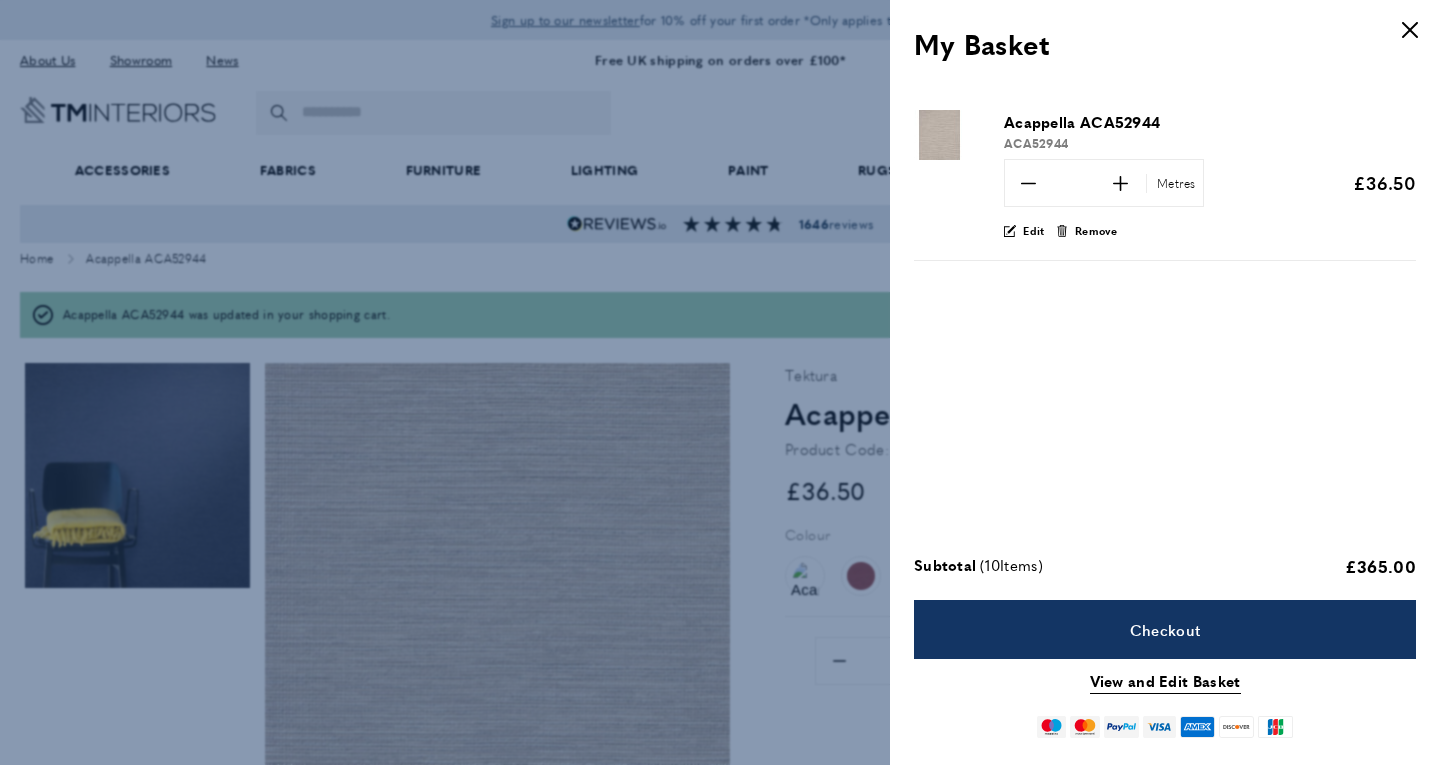 scroll, scrollTop: 0, scrollLeft: 562, axis: horizontal 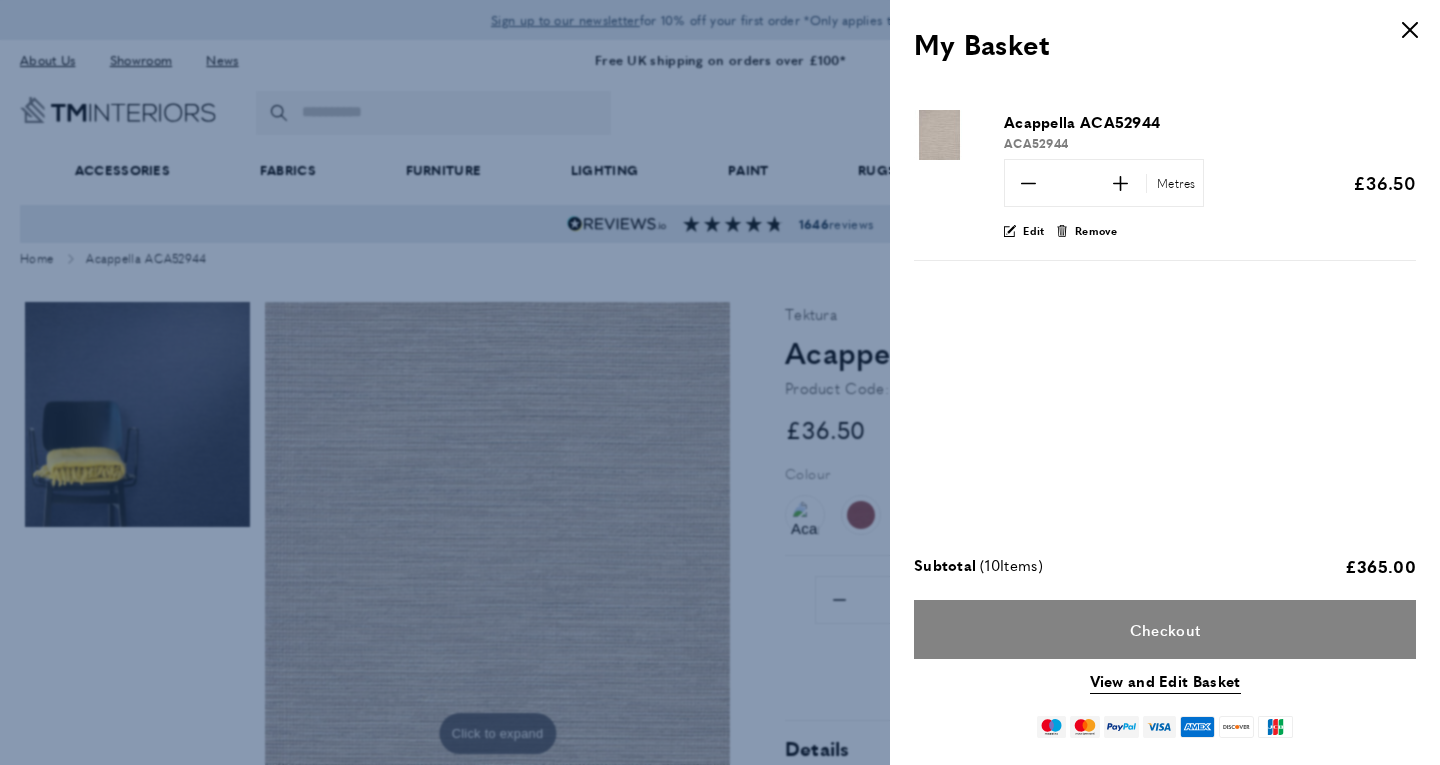 click on "Checkout" at bounding box center [1165, 629] 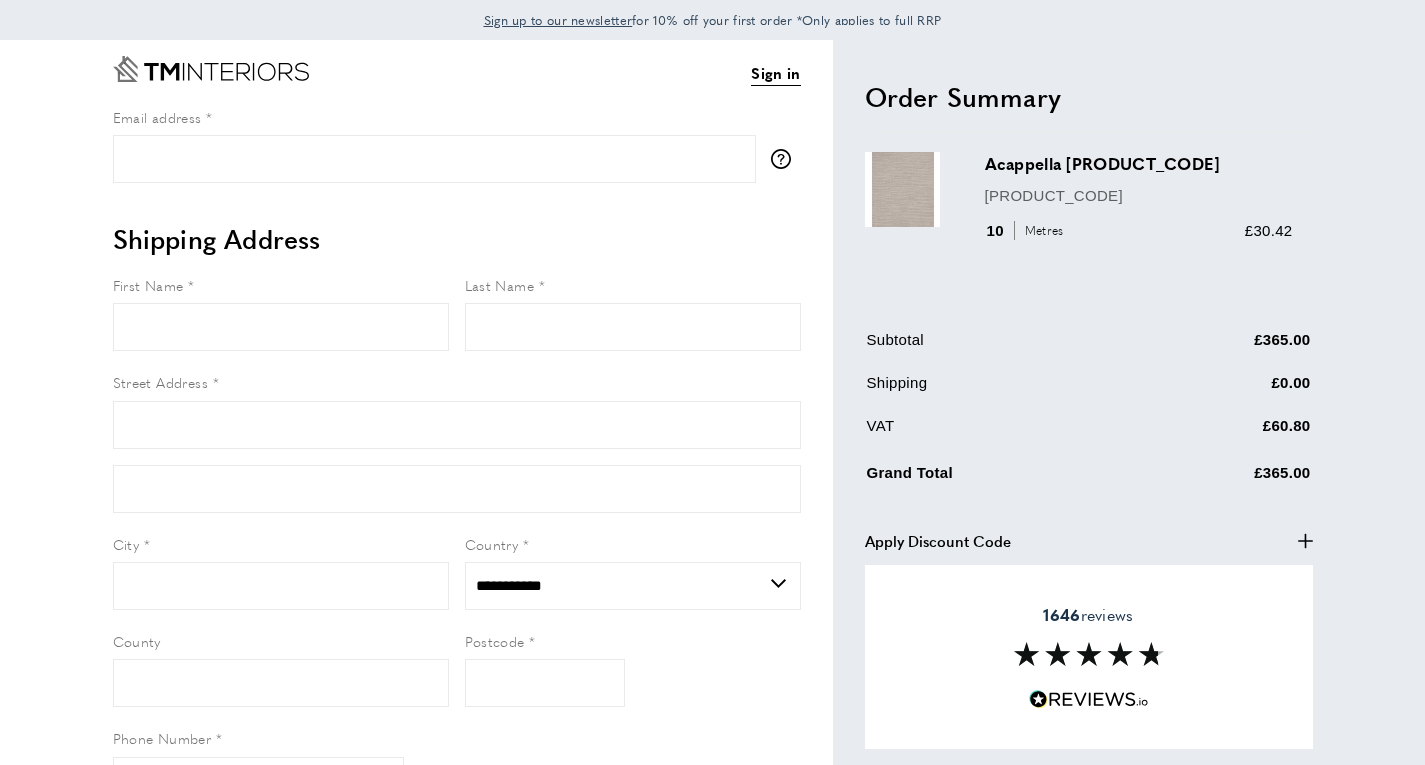scroll, scrollTop: 0, scrollLeft: 0, axis: both 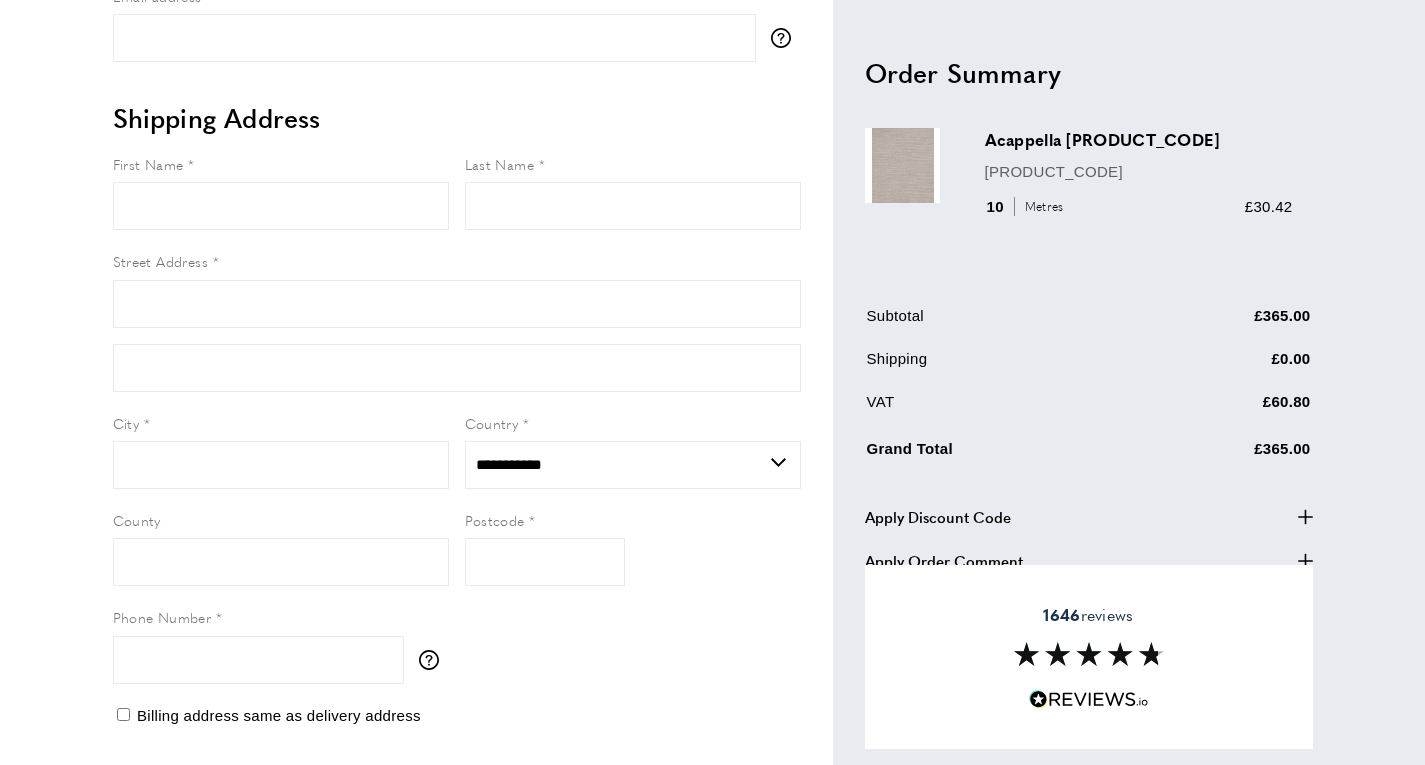 click on "Apply Discount Code
plus" at bounding box center [1089, 516] 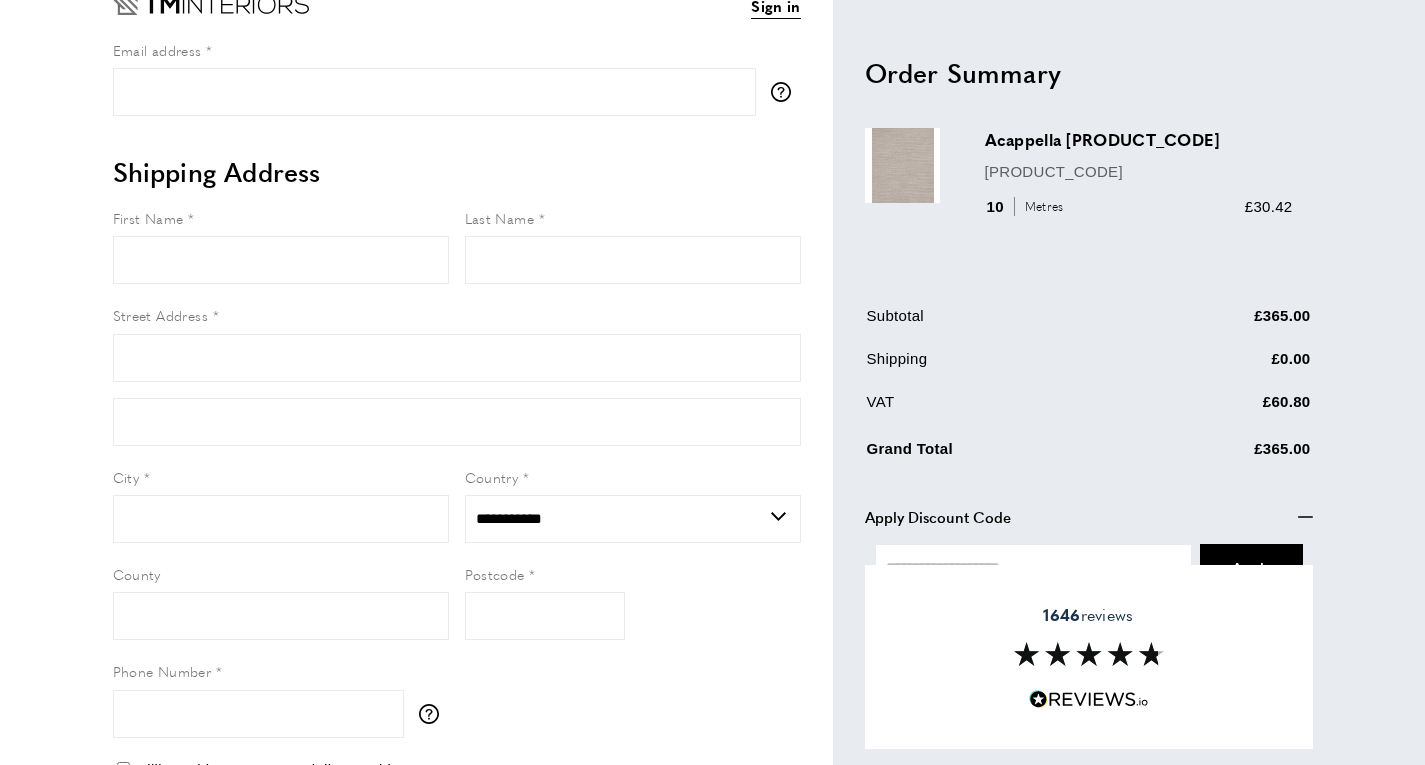 scroll, scrollTop: 69, scrollLeft: 0, axis: vertical 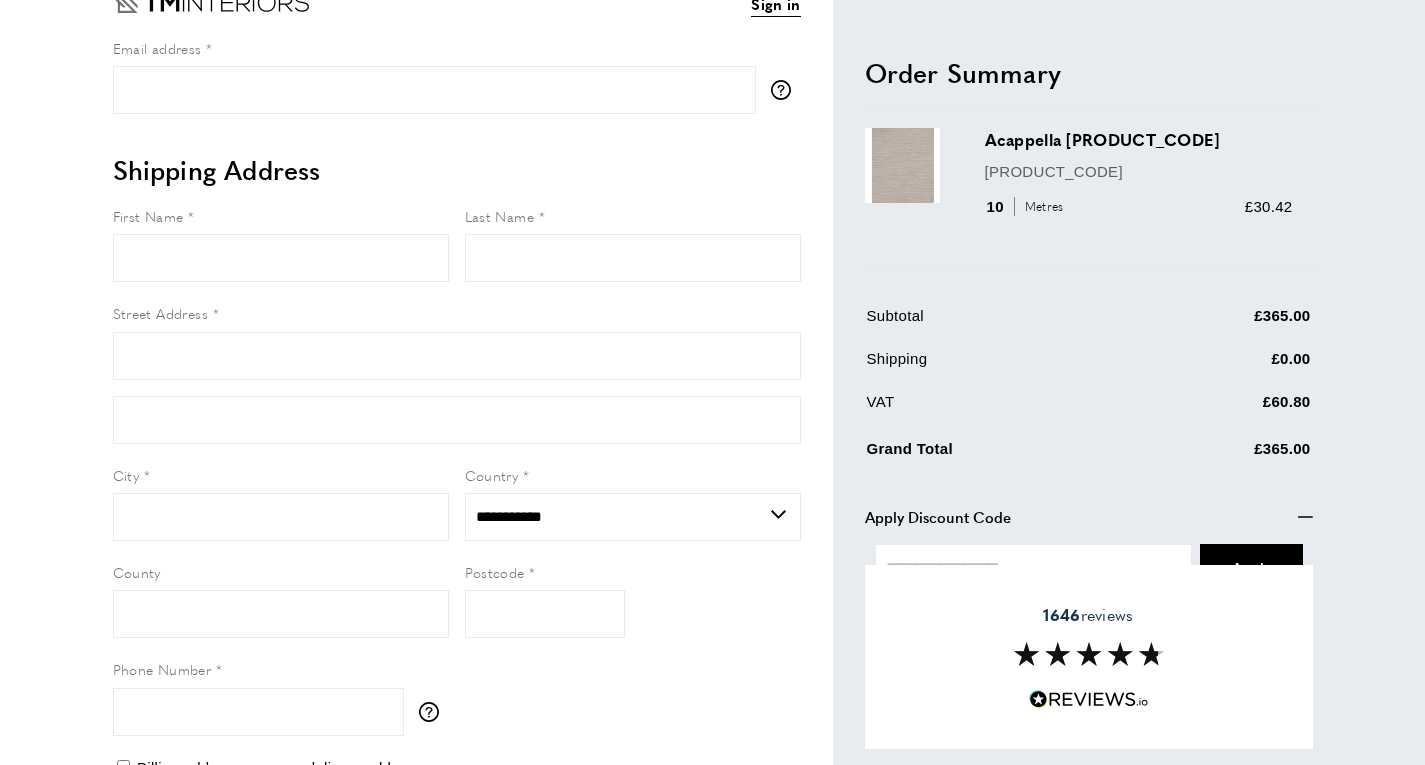 click on "Sign in
View Summary
summary-trigger
£365.00
[EMAIL]
tooltip
We'll send your order confirmation here.
warning
cross" at bounding box center (712, 792) 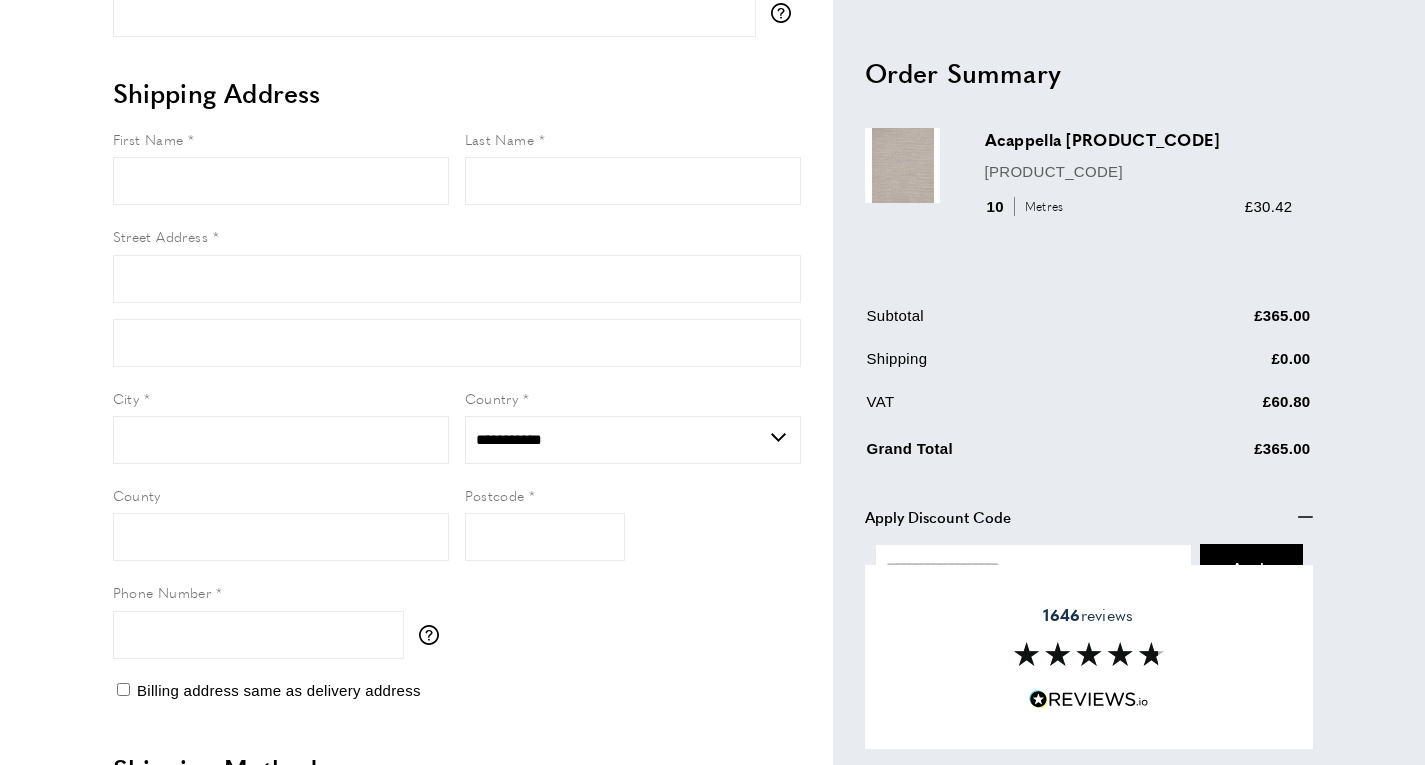 scroll, scrollTop: 149, scrollLeft: 0, axis: vertical 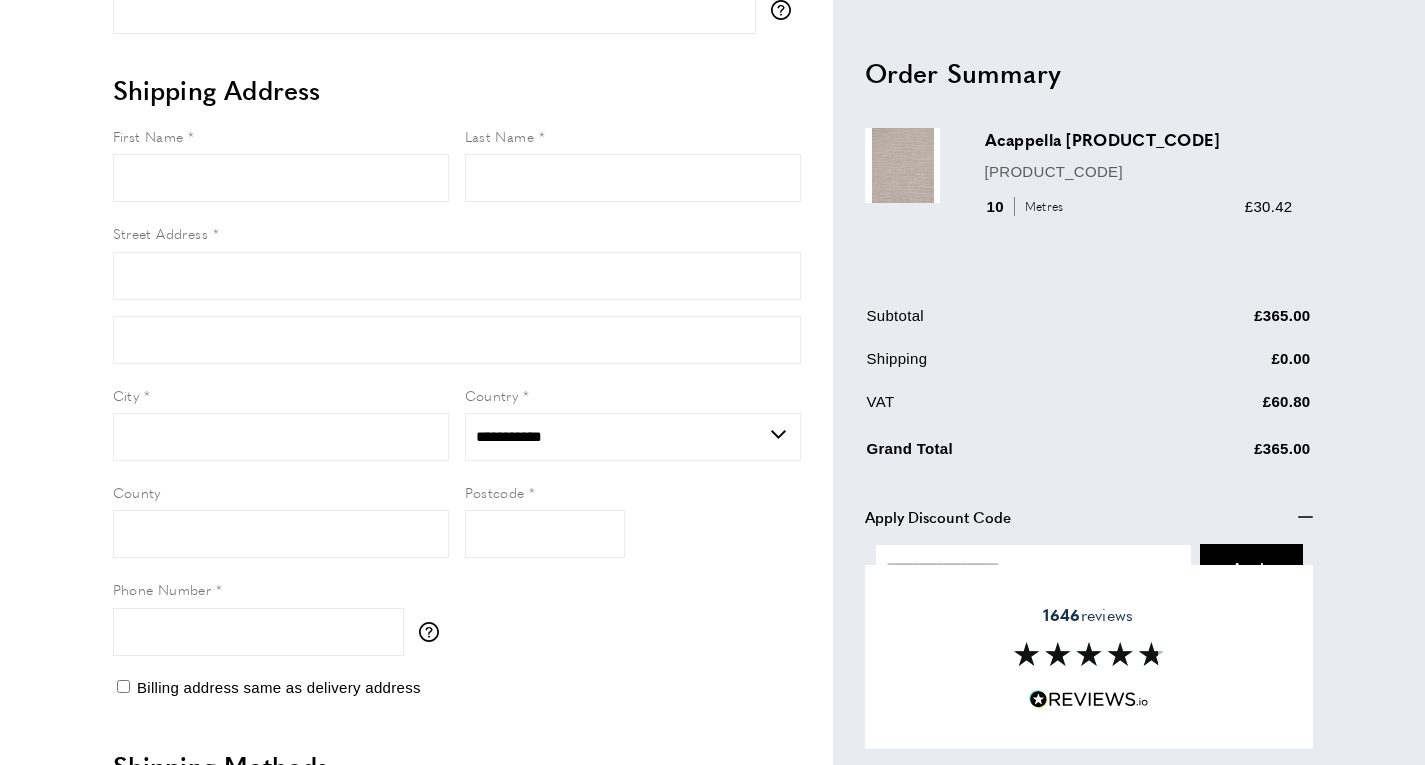 click on "Apply Discount Code
minus
Processing...
Apply" at bounding box center [1089, 555] 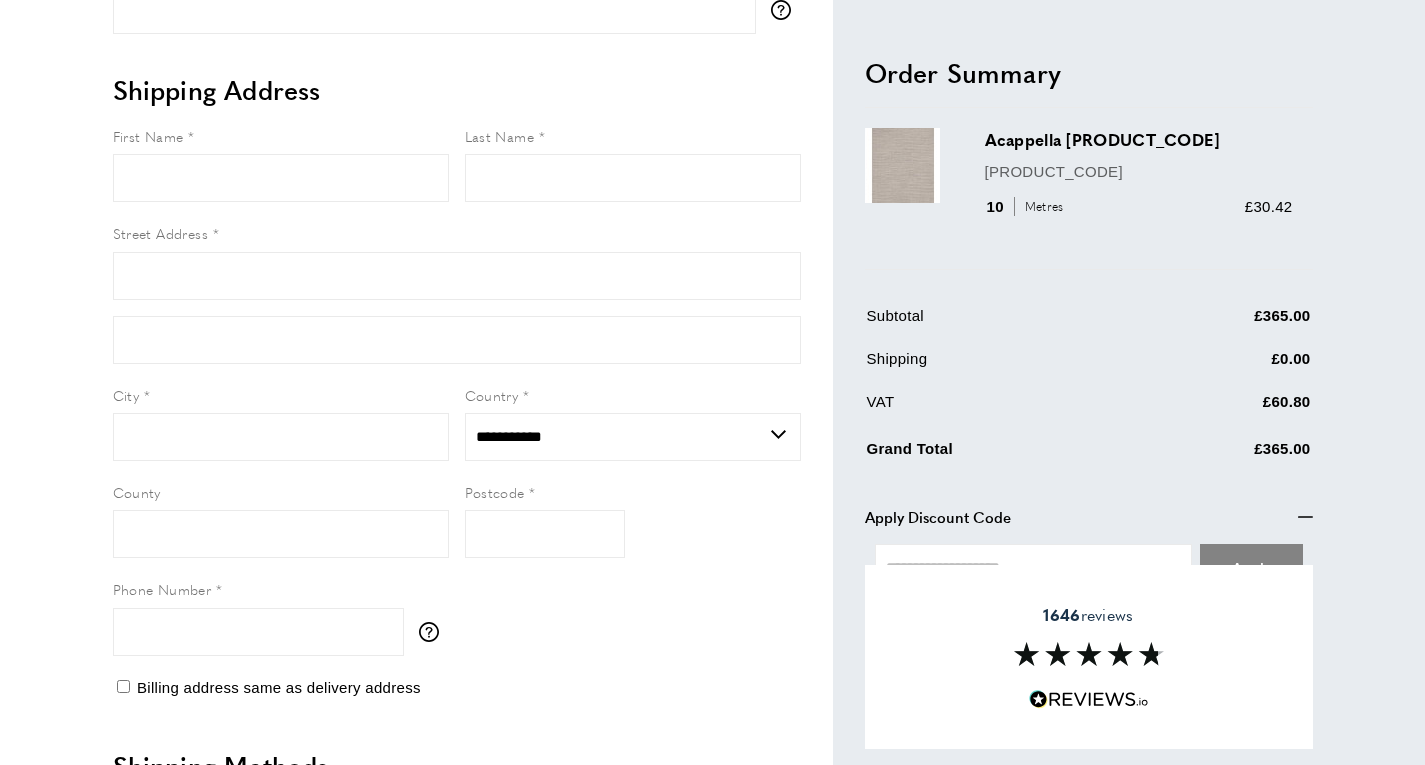 click on "Apply" at bounding box center (1251, 566) 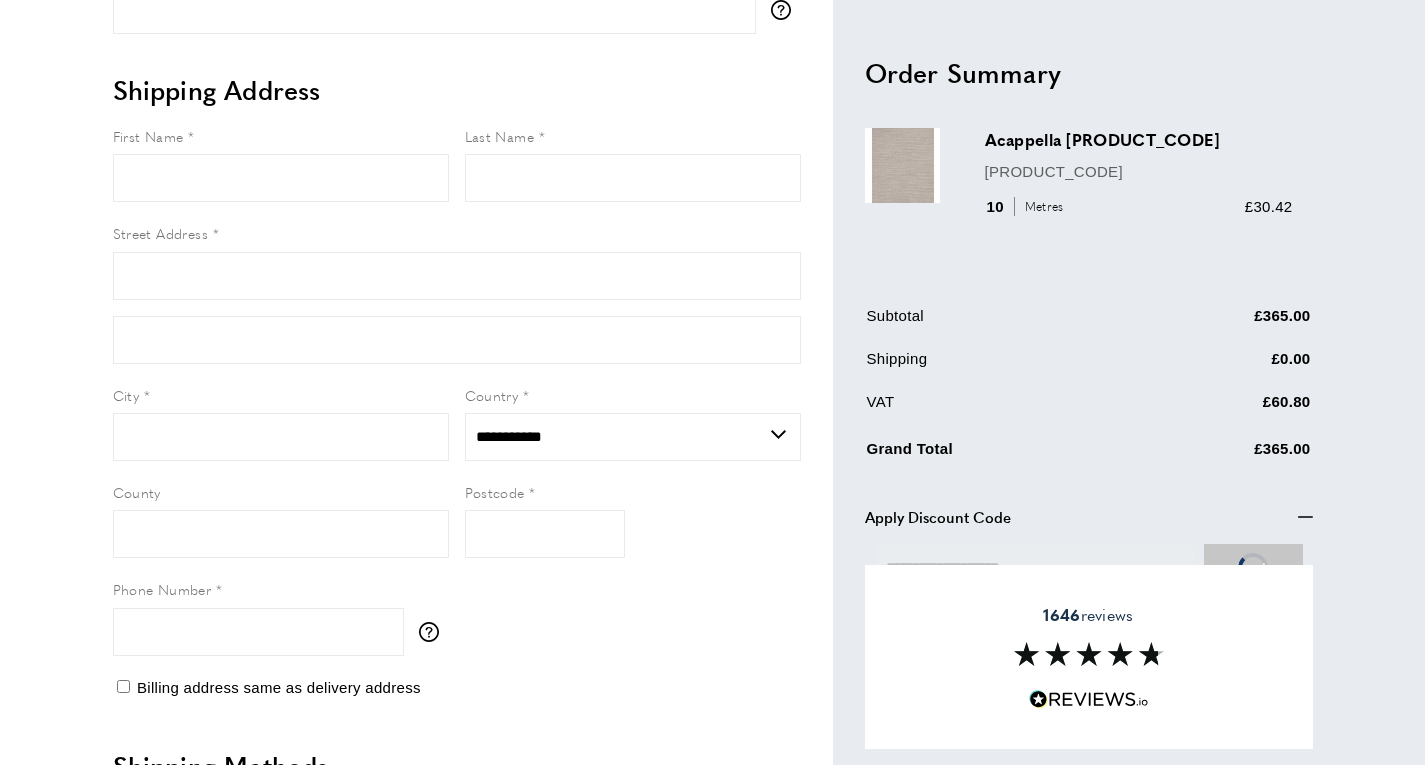 scroll, scrollTop: 210, scrollLeft: 0, axis: vertical 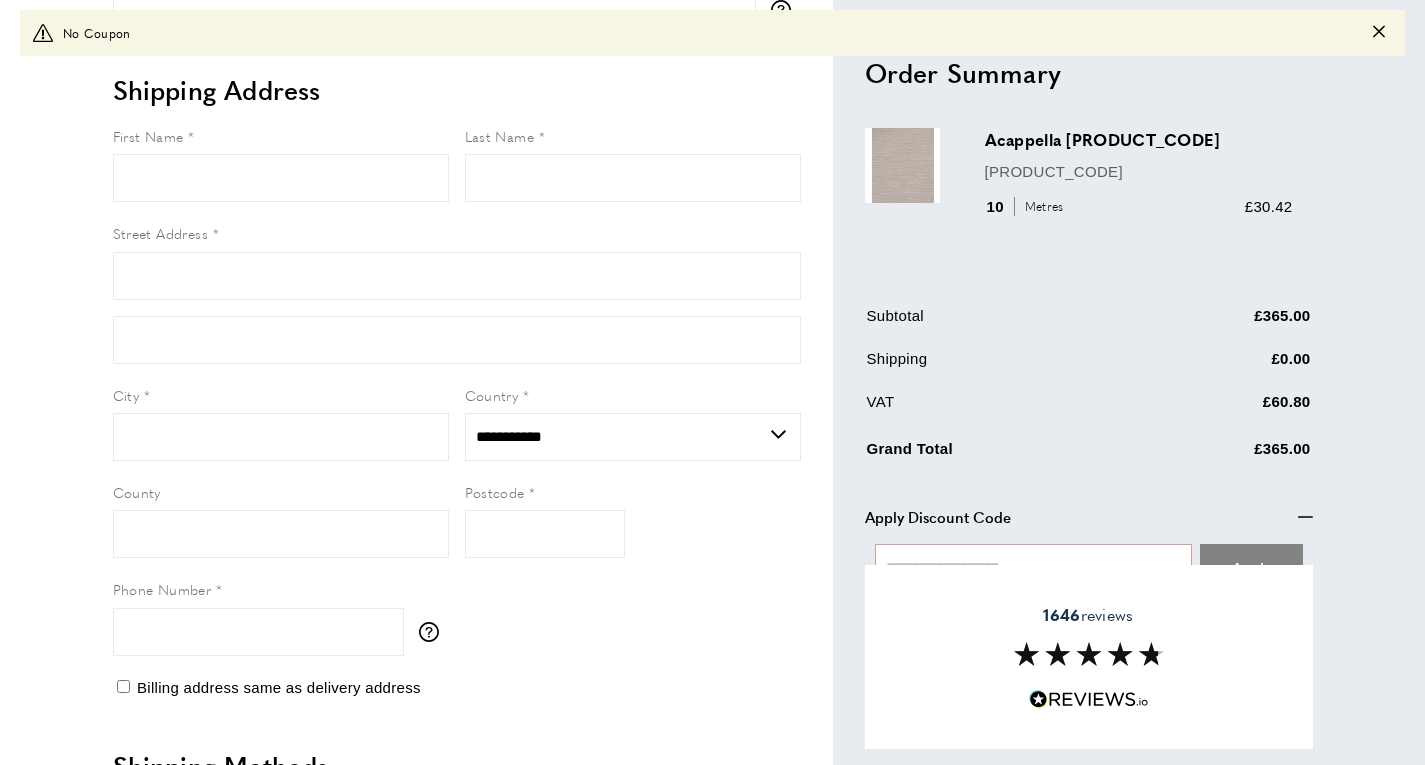 click on "Apply" at bounding box center [1251, 566] 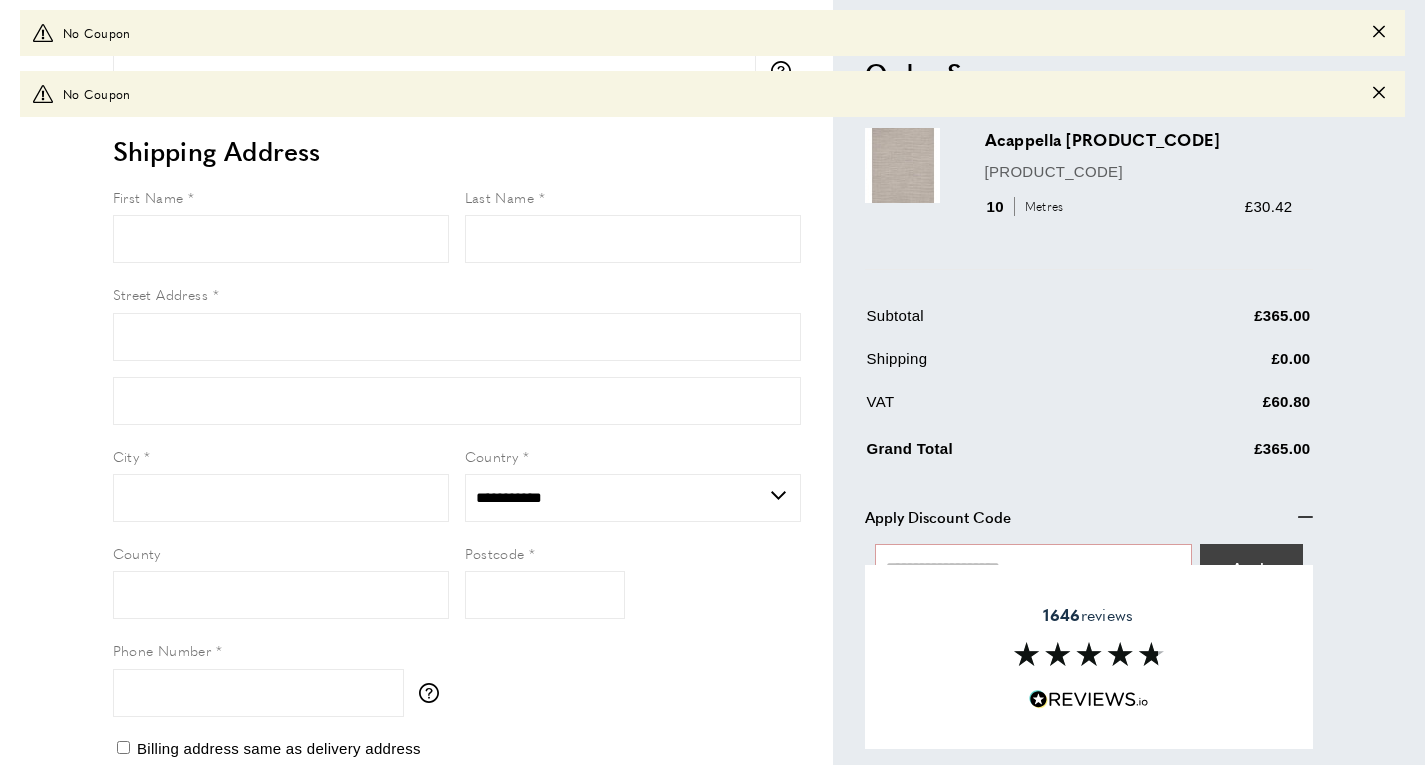 scroll, scrollTop: 271, scrollLeft: 0, axis: vertical 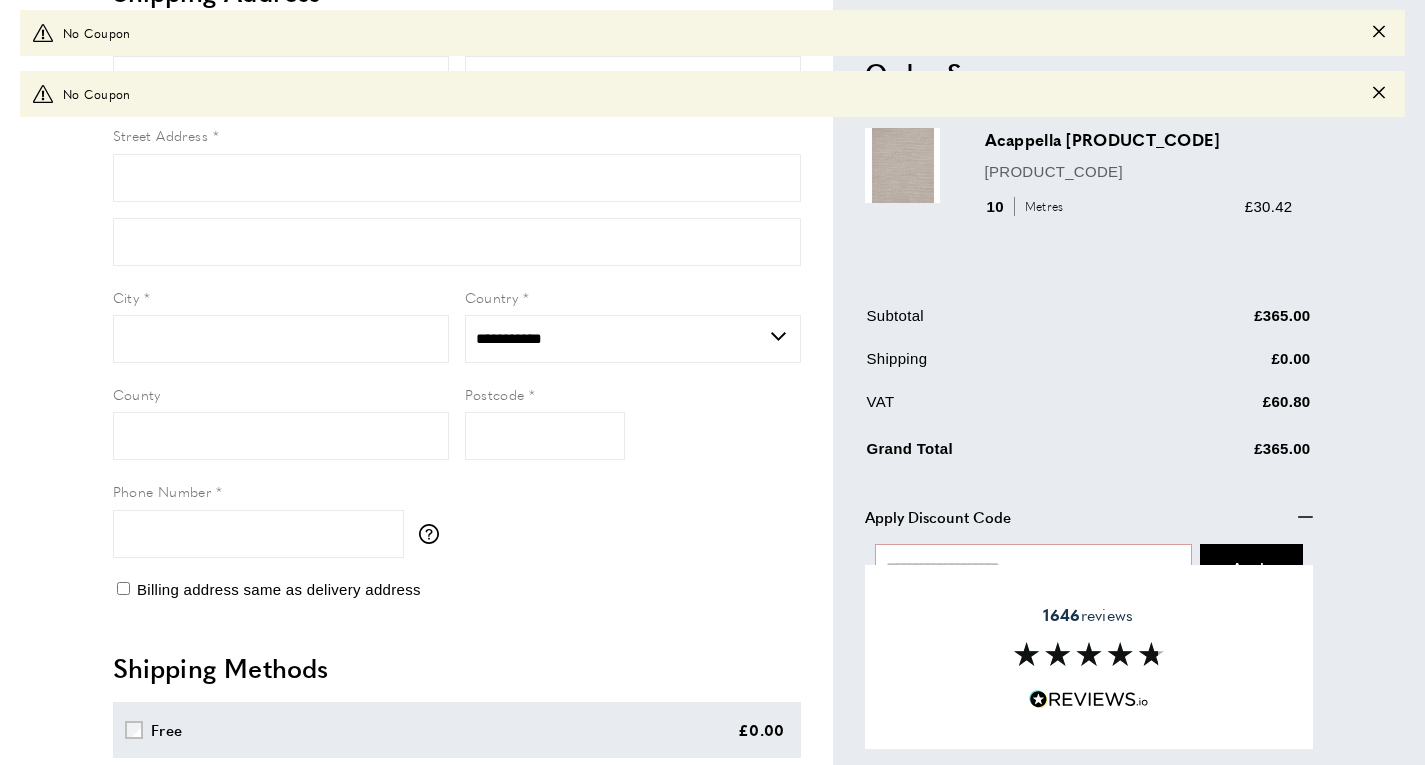 click on "1646  reviews" at bounding box center (1089, 657) 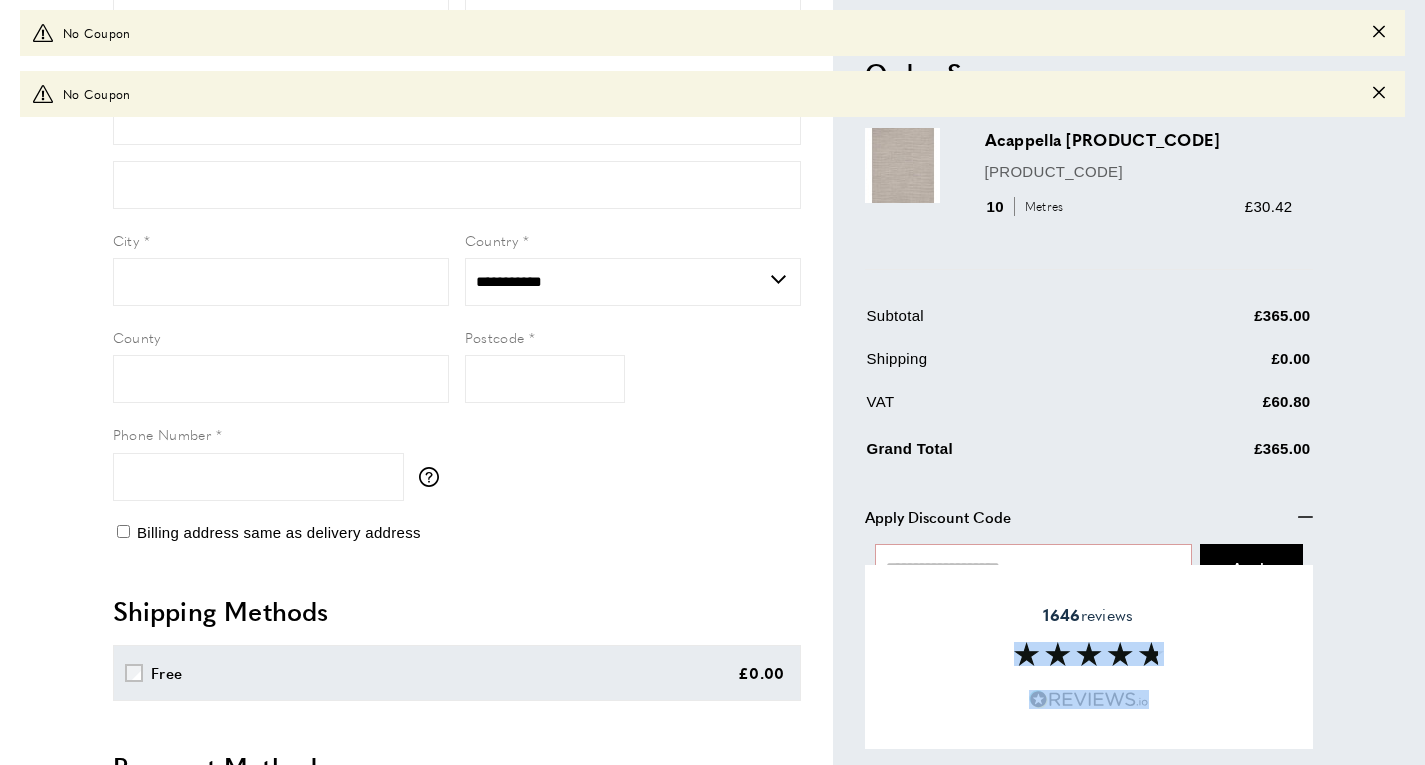 drag, startPoint x: 1227, startPoint y: 648, endPoint x: 1123, endPoint y: 715, distance: 123.71338 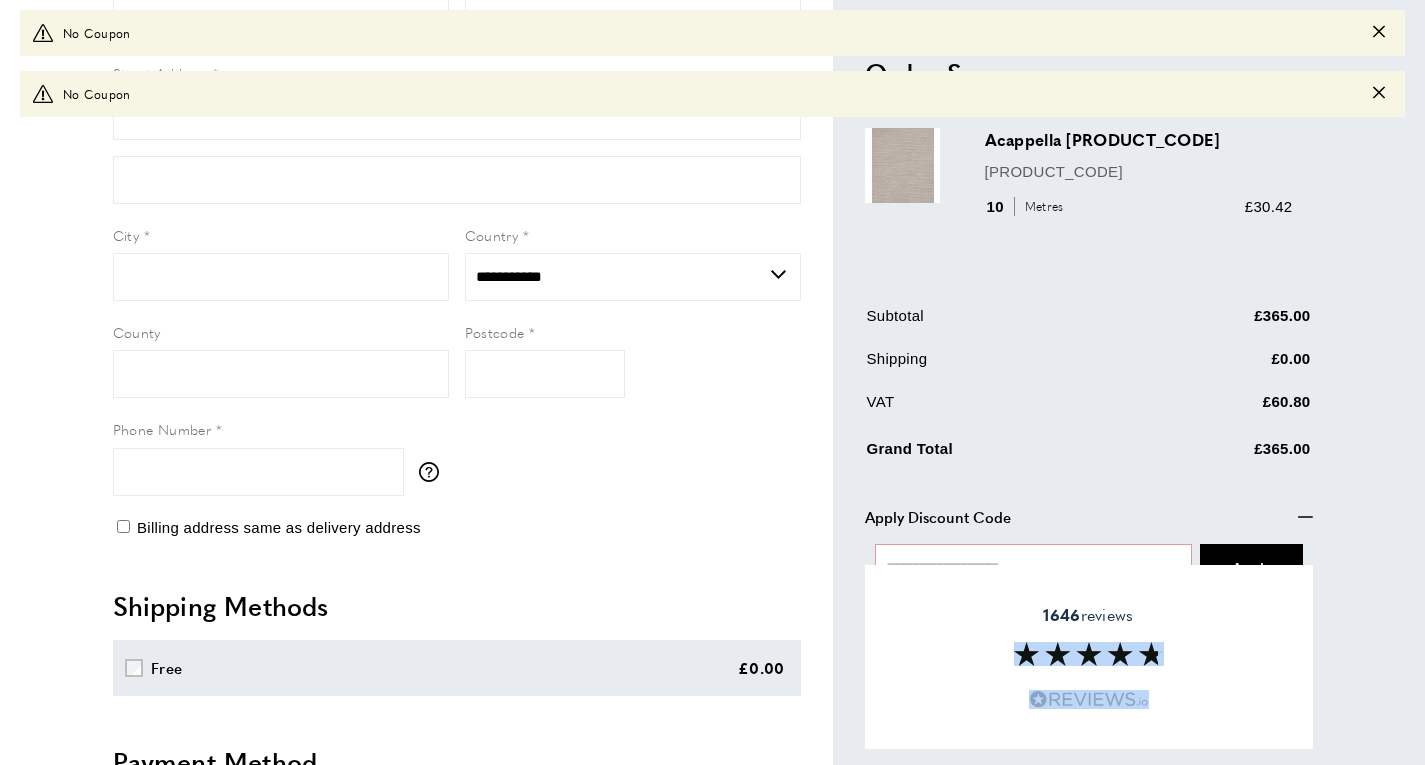 scroll, scrollTop: 432, scrollLeft: 0, axis: vertical 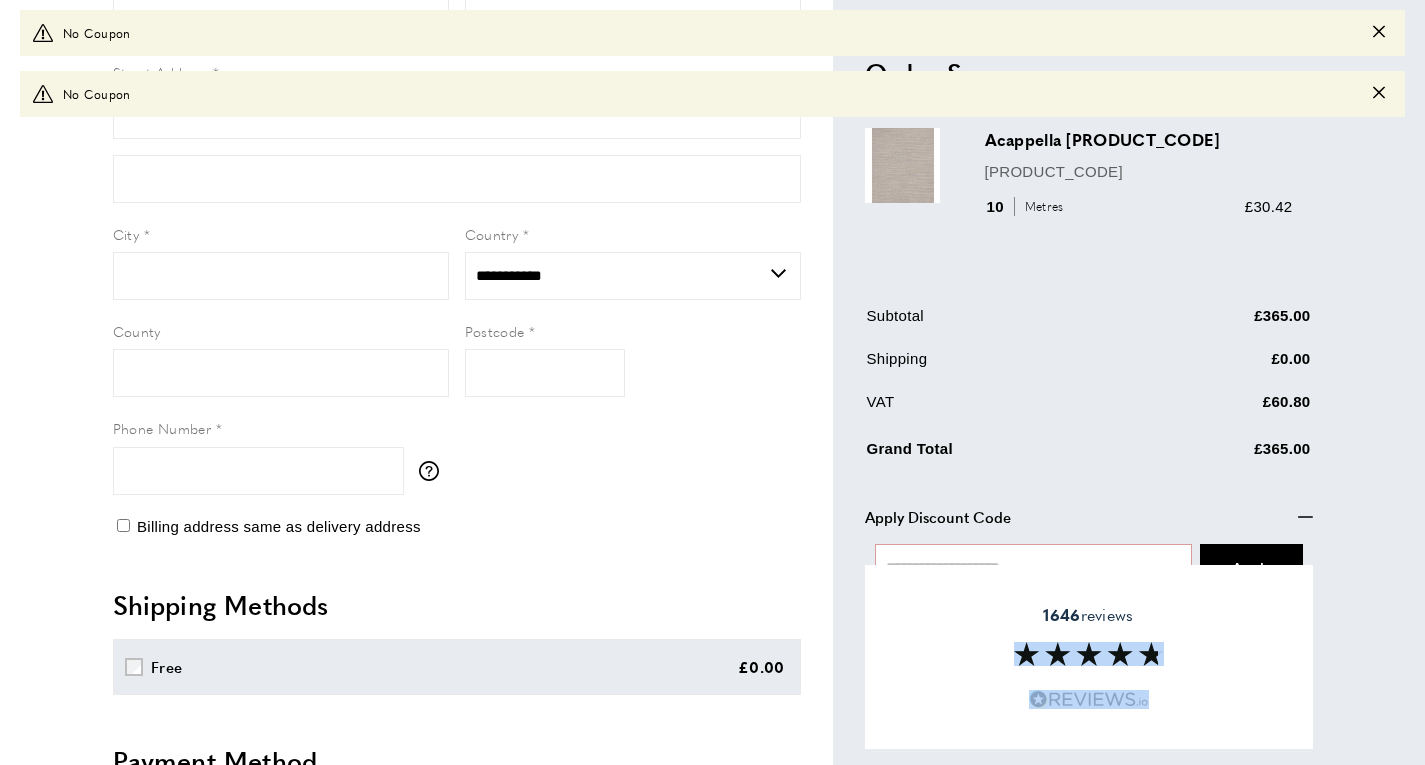 click on "1646  reviews" at bounding box center [1089, 657] 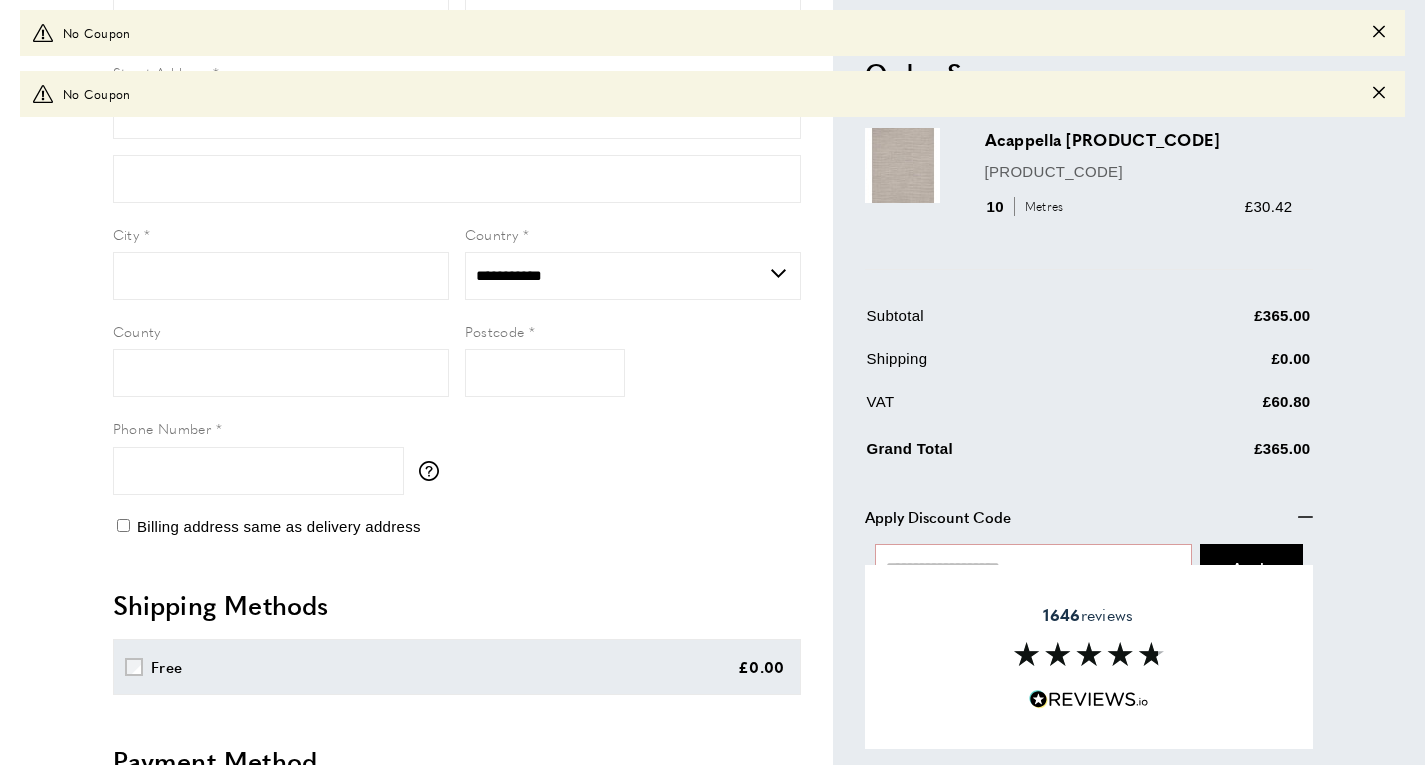 click on "1646  reviews" at bounding box center (1089, 657) 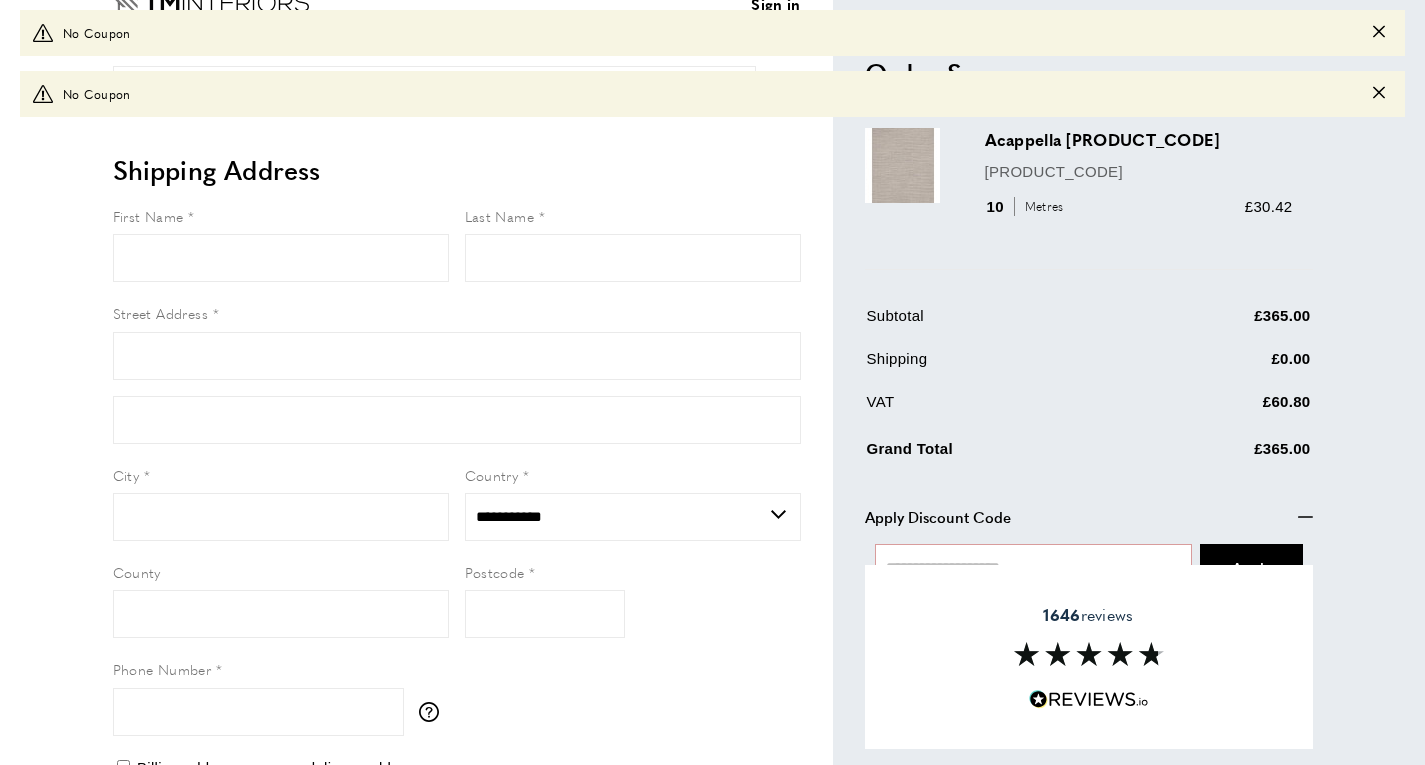 scroll, scrollTop: 0, scrollLeft: 0, axis: both 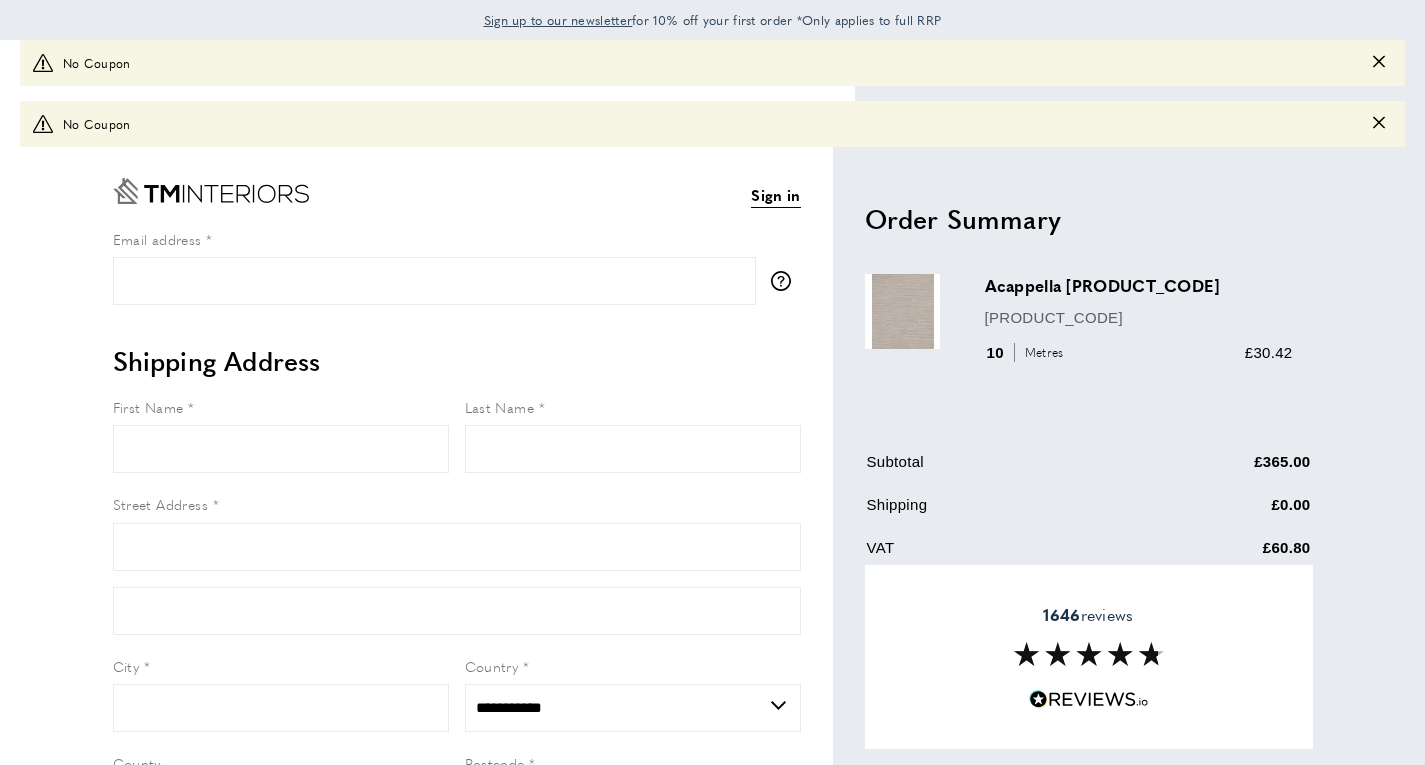 click on "1646" at bounding box center (1061, 614) 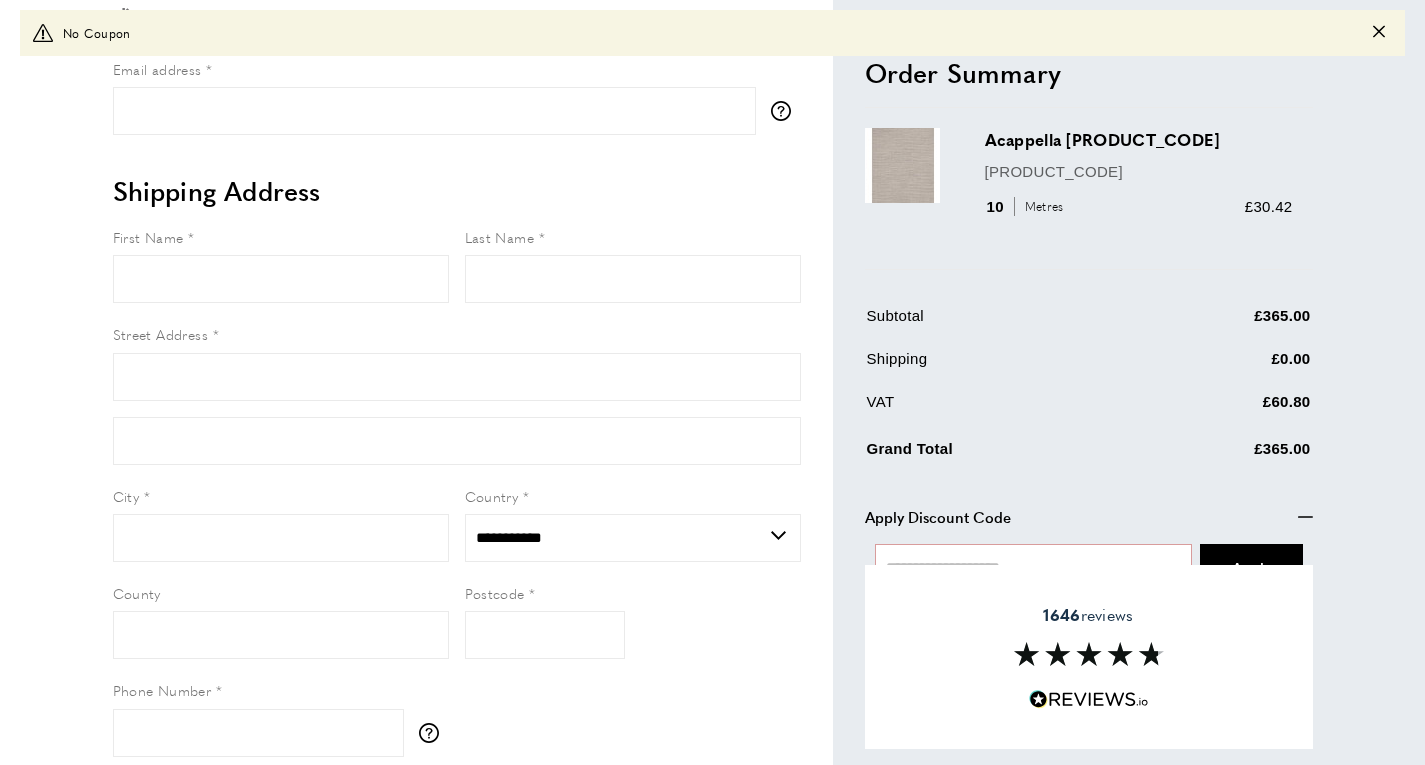 scroll, scrollTop: 113, scrollLeft: 0, axis: vertical 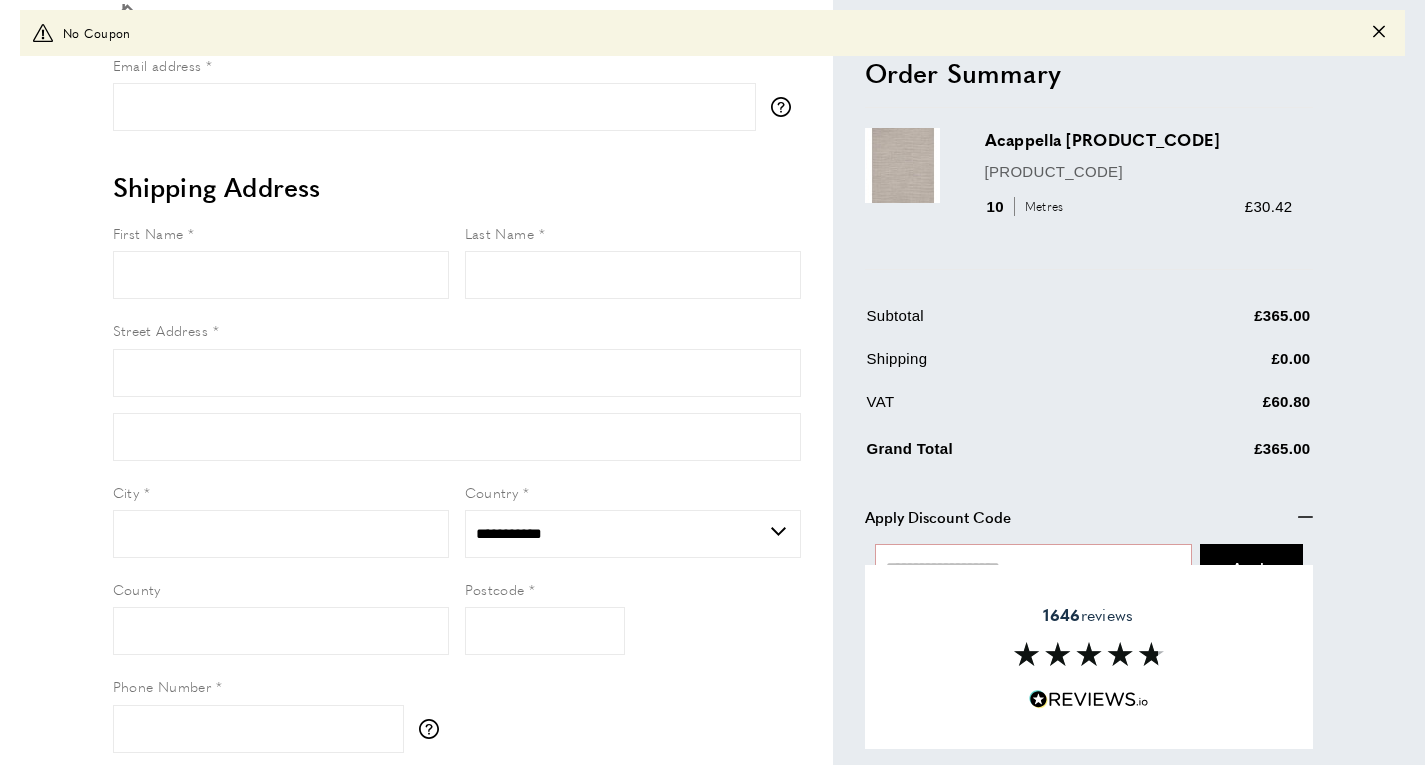click on "minus" at bounding box center (1305, 516) 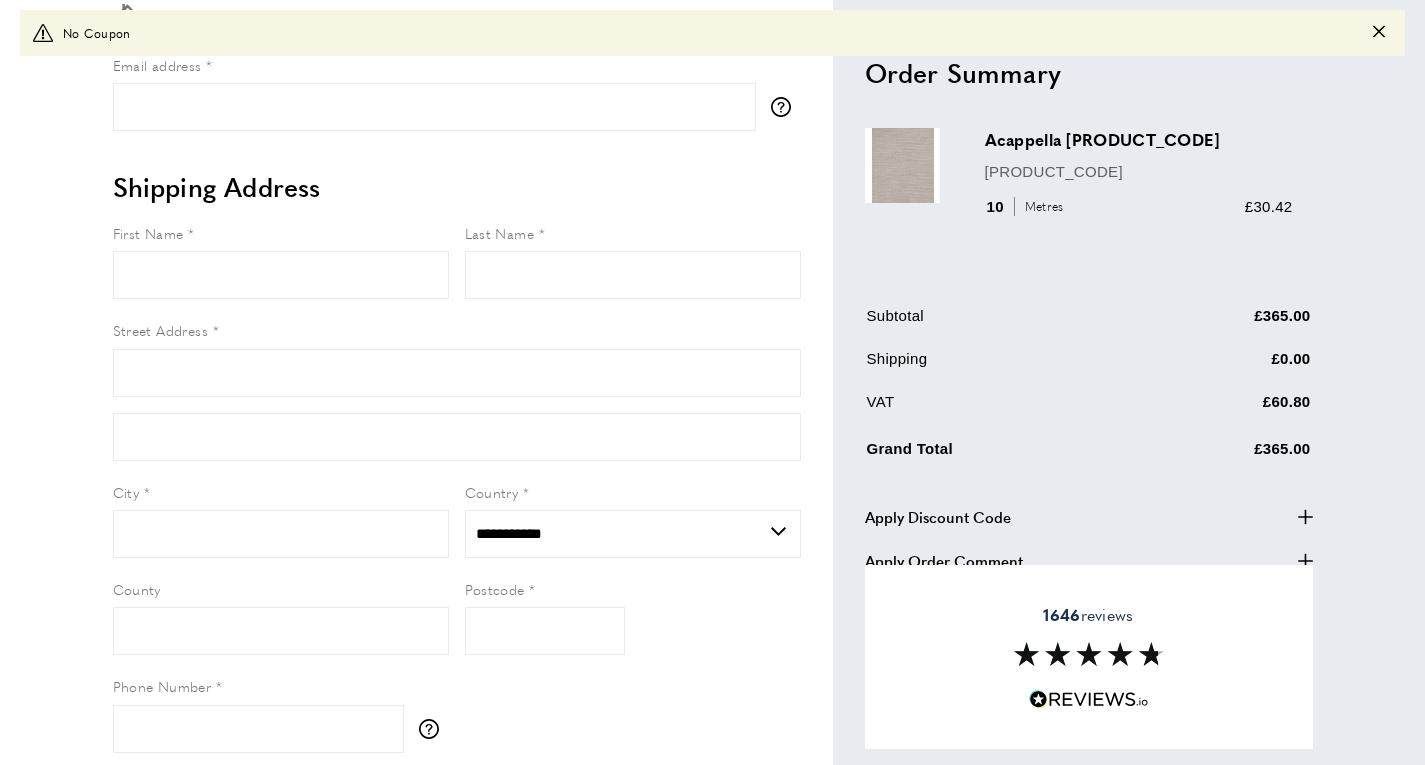type 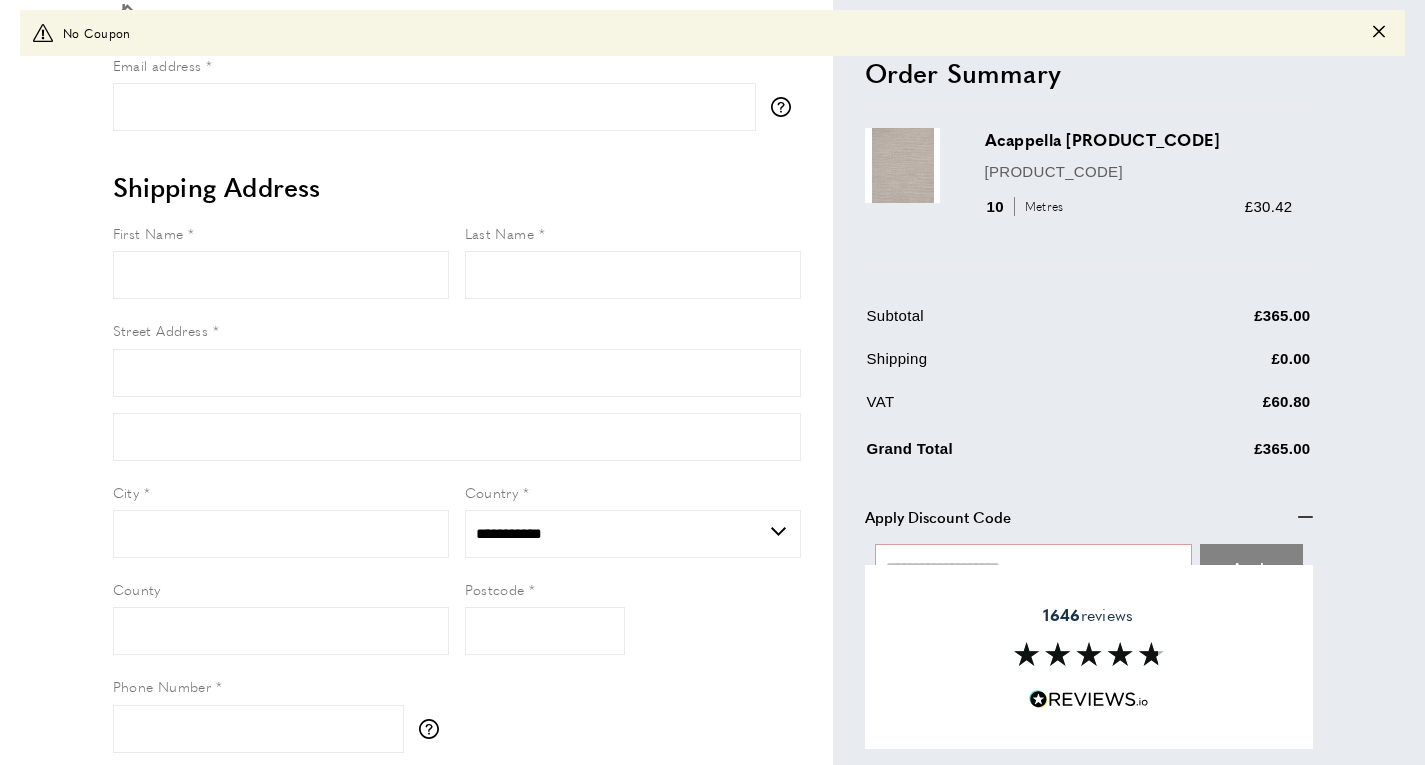 click on "Apply" at bounding box center (1251, 566) 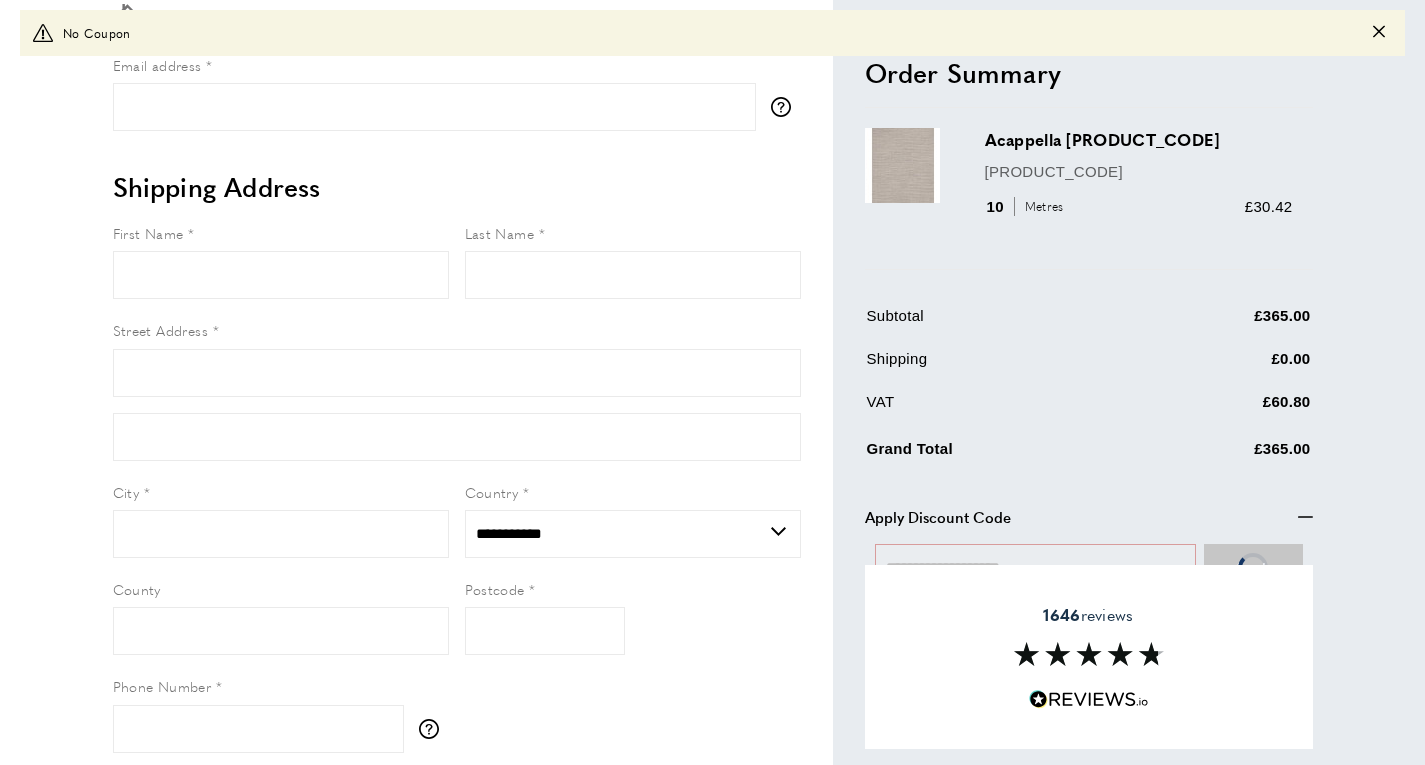 scroll, scrollTop: 174, scrollLeft: 0, axis: vertical 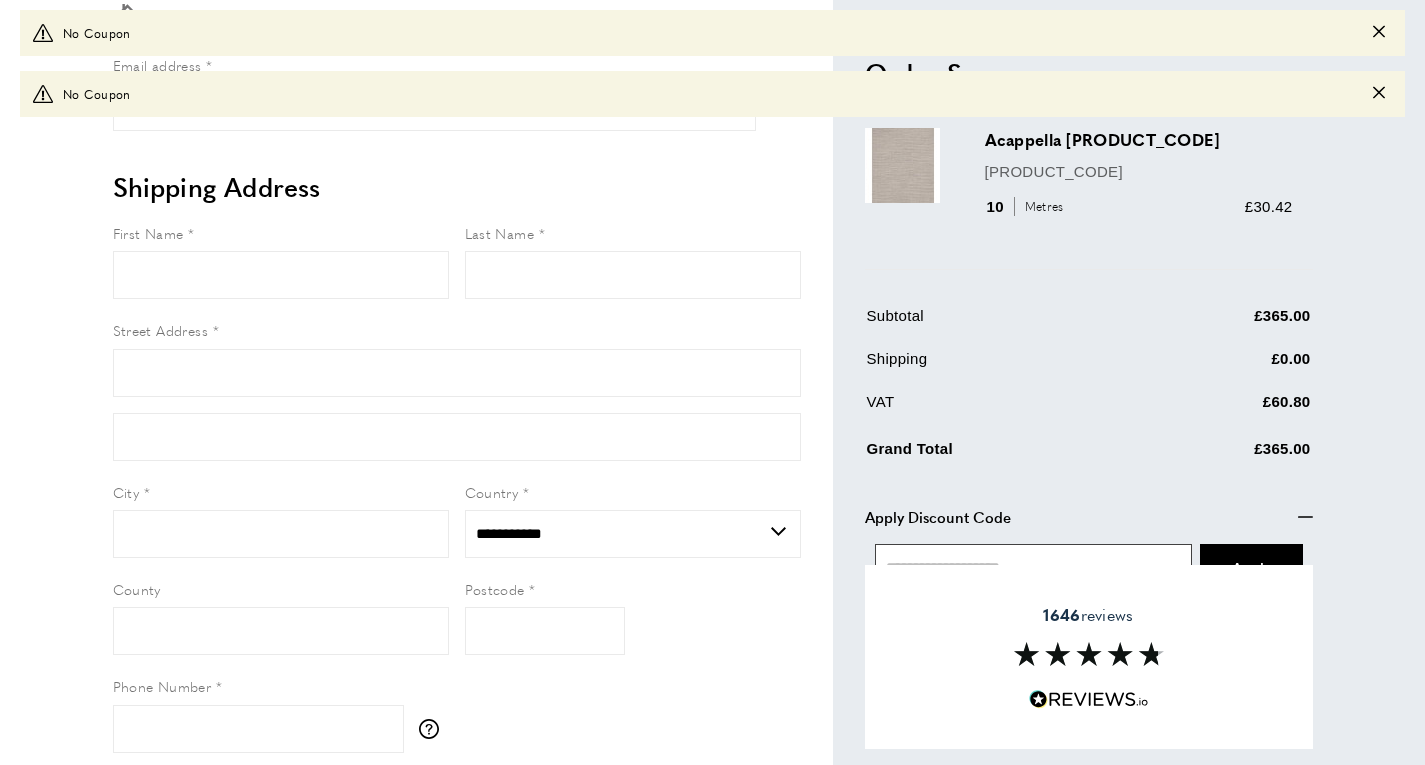 click at bounding box center [1034, 567] 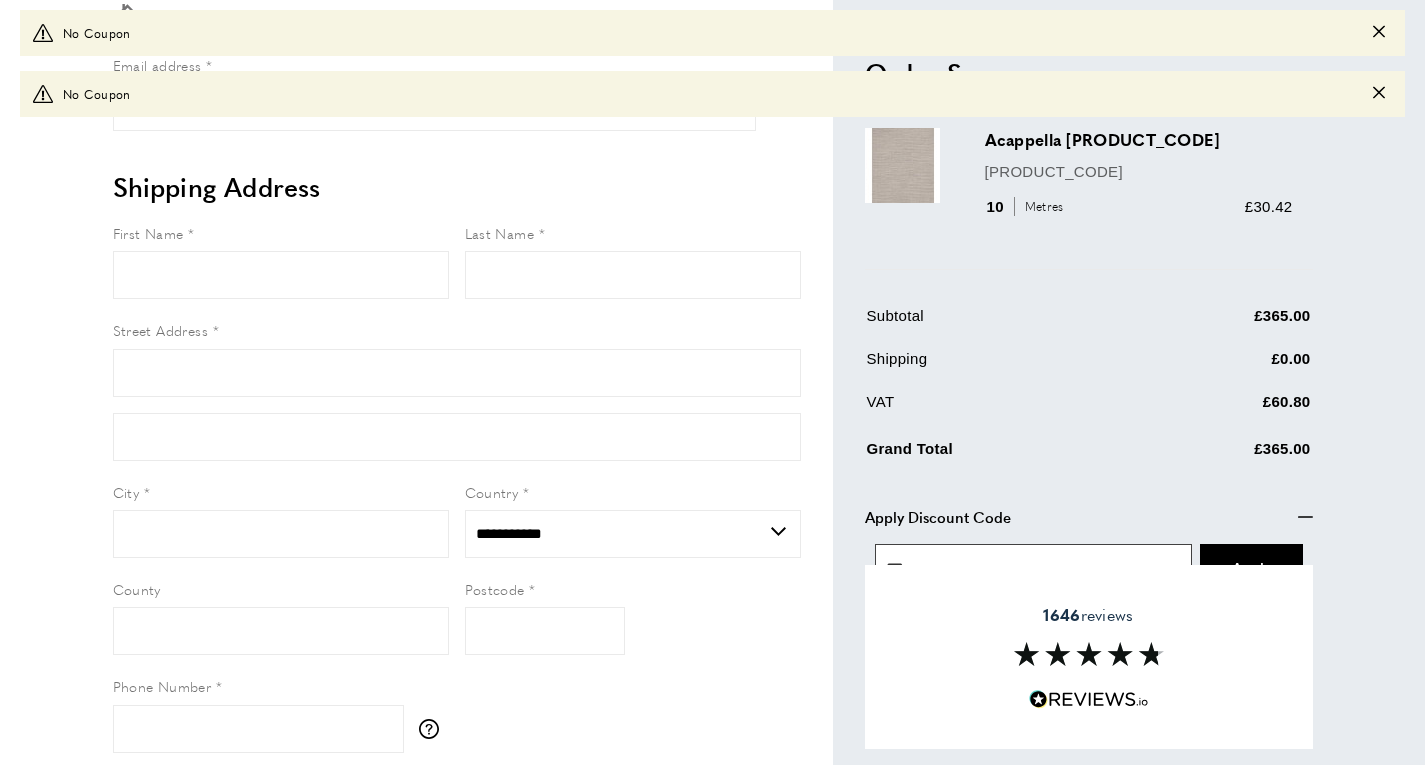 type on "***" 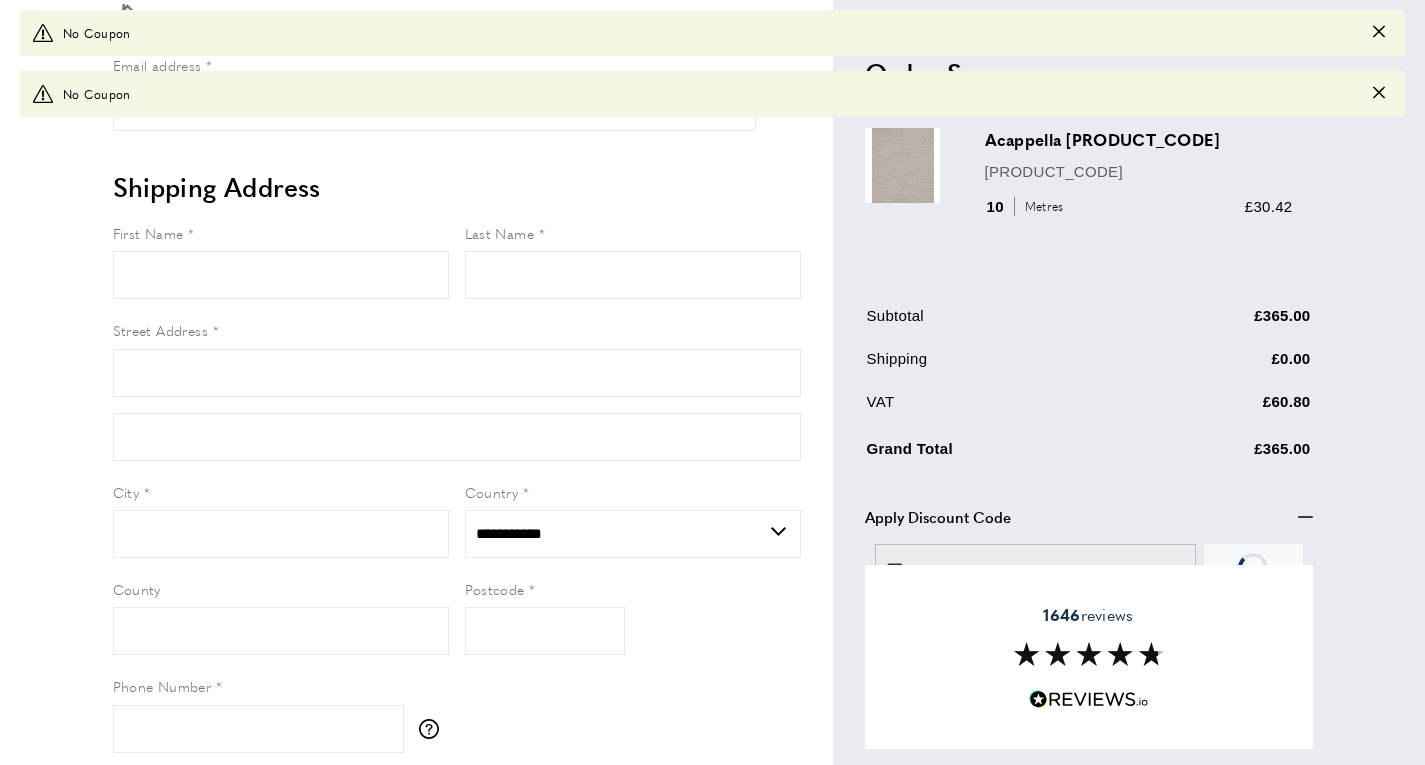 scroll, scrollTop: 235, scrollLeft: 0, axis: vertical 